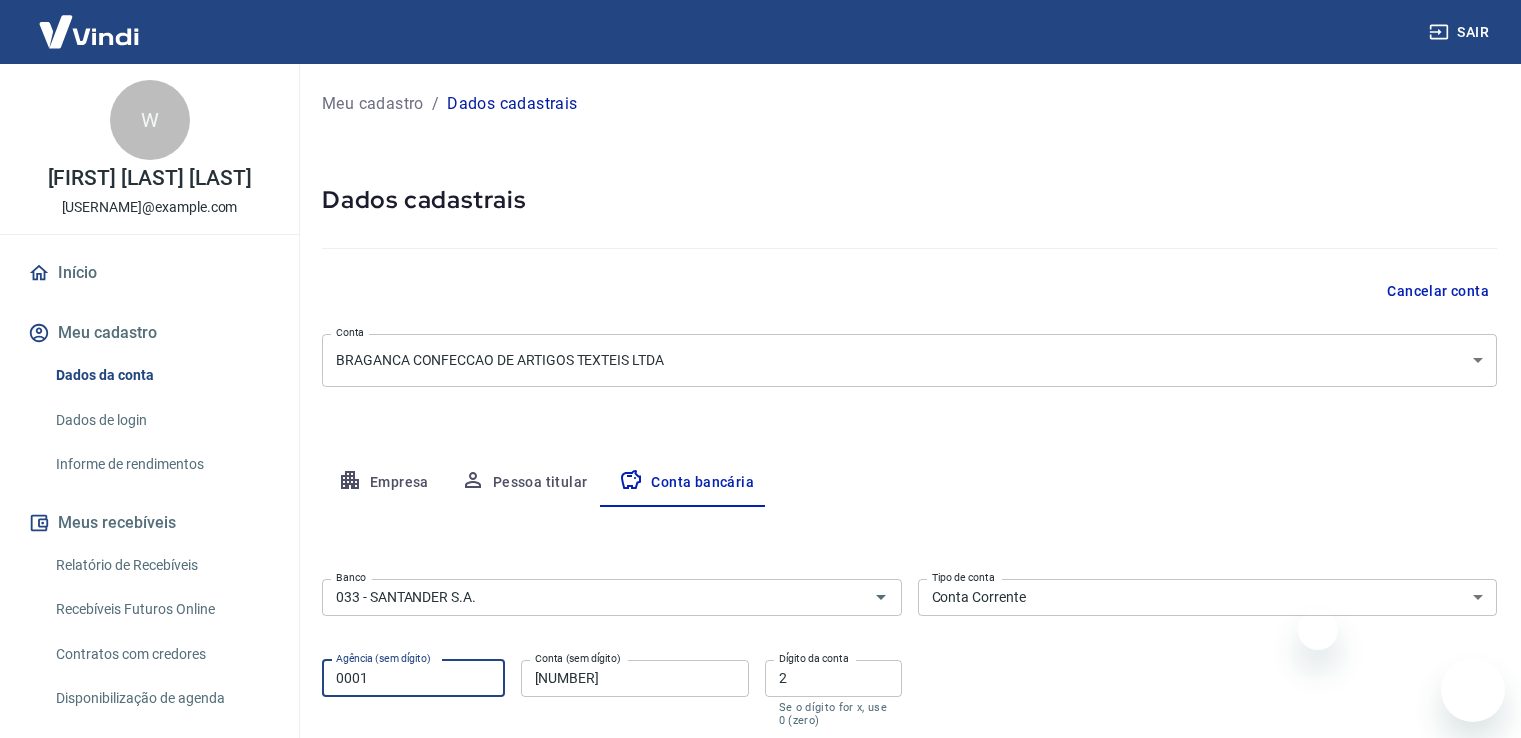 select on "1" 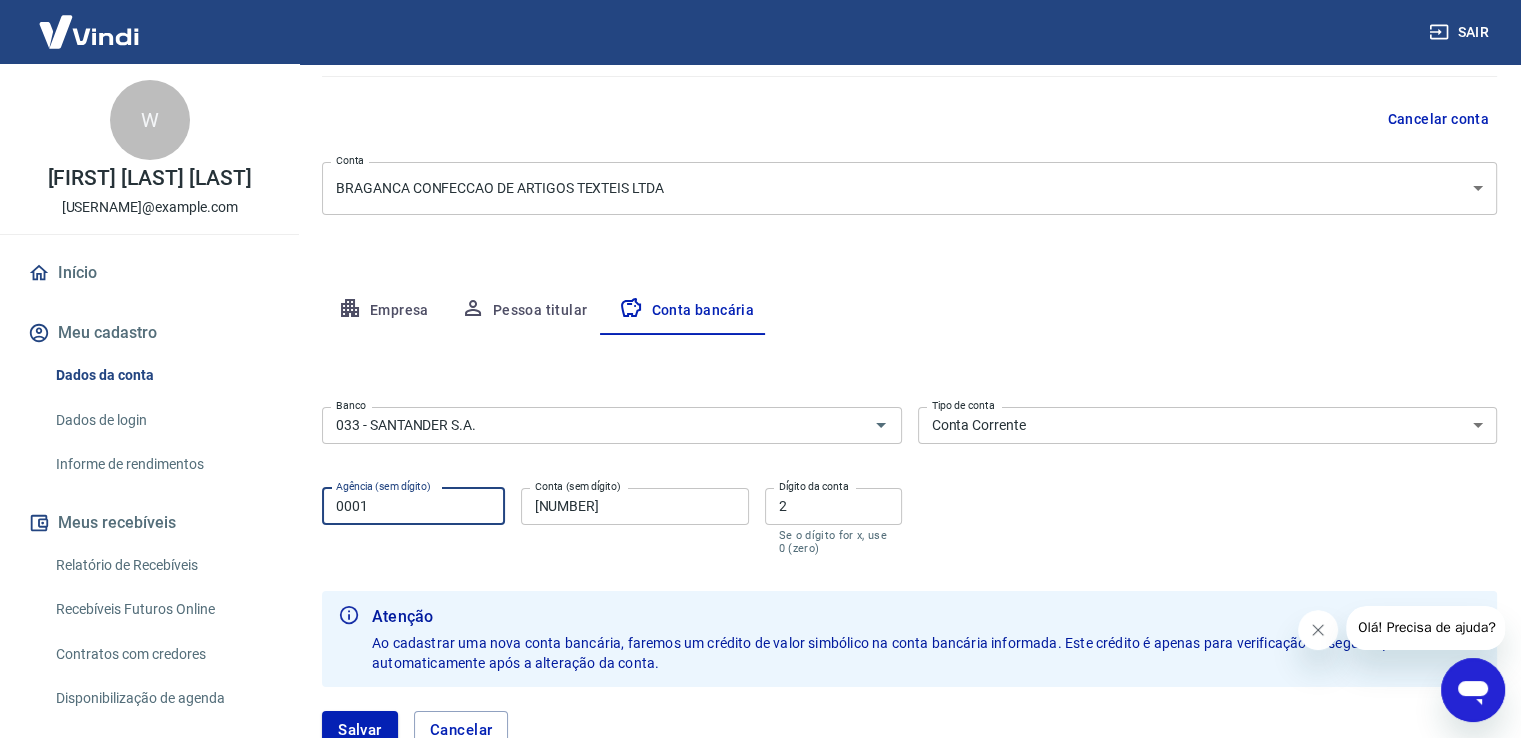 scroll, scrollTop: 0, scrollLeft: 0, axis: both 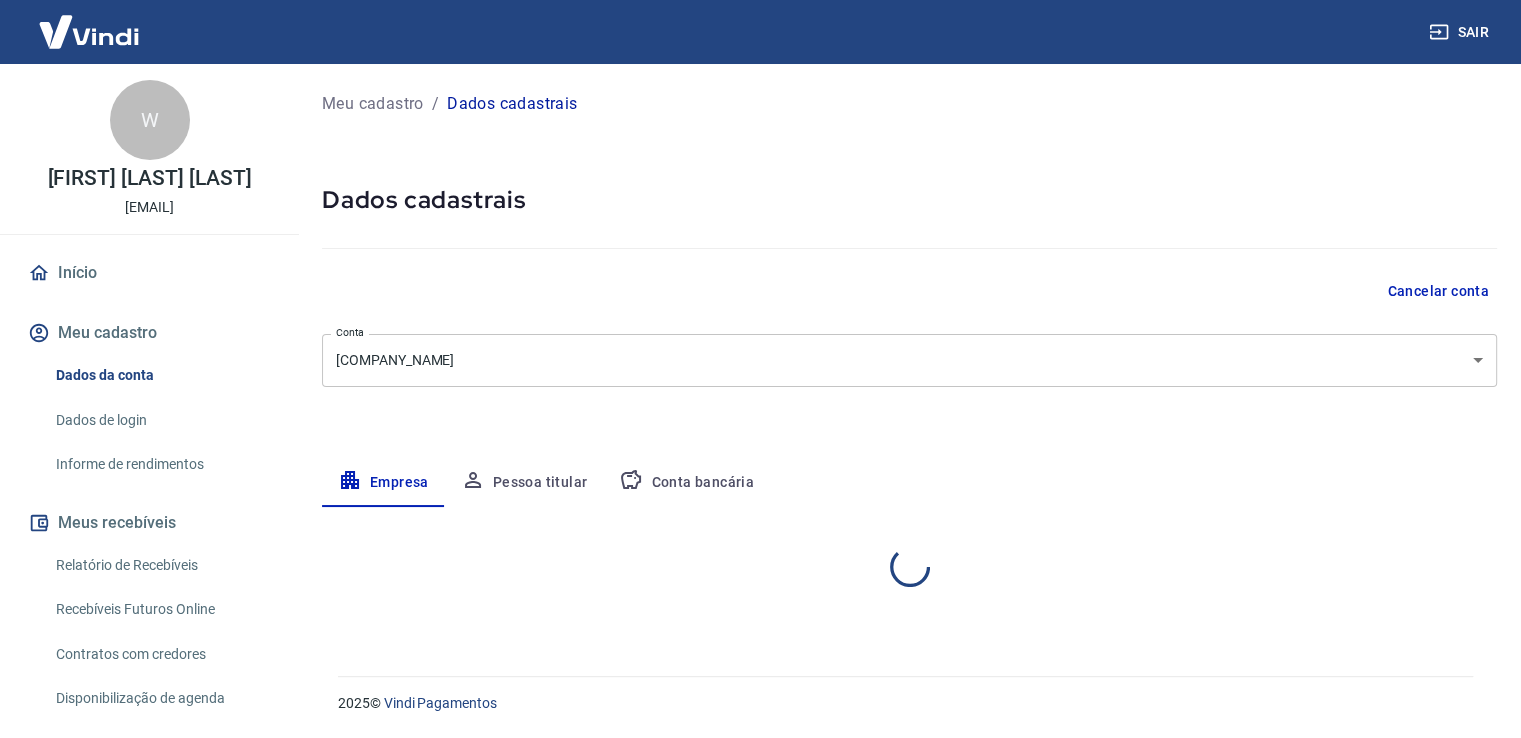 select on "SP" 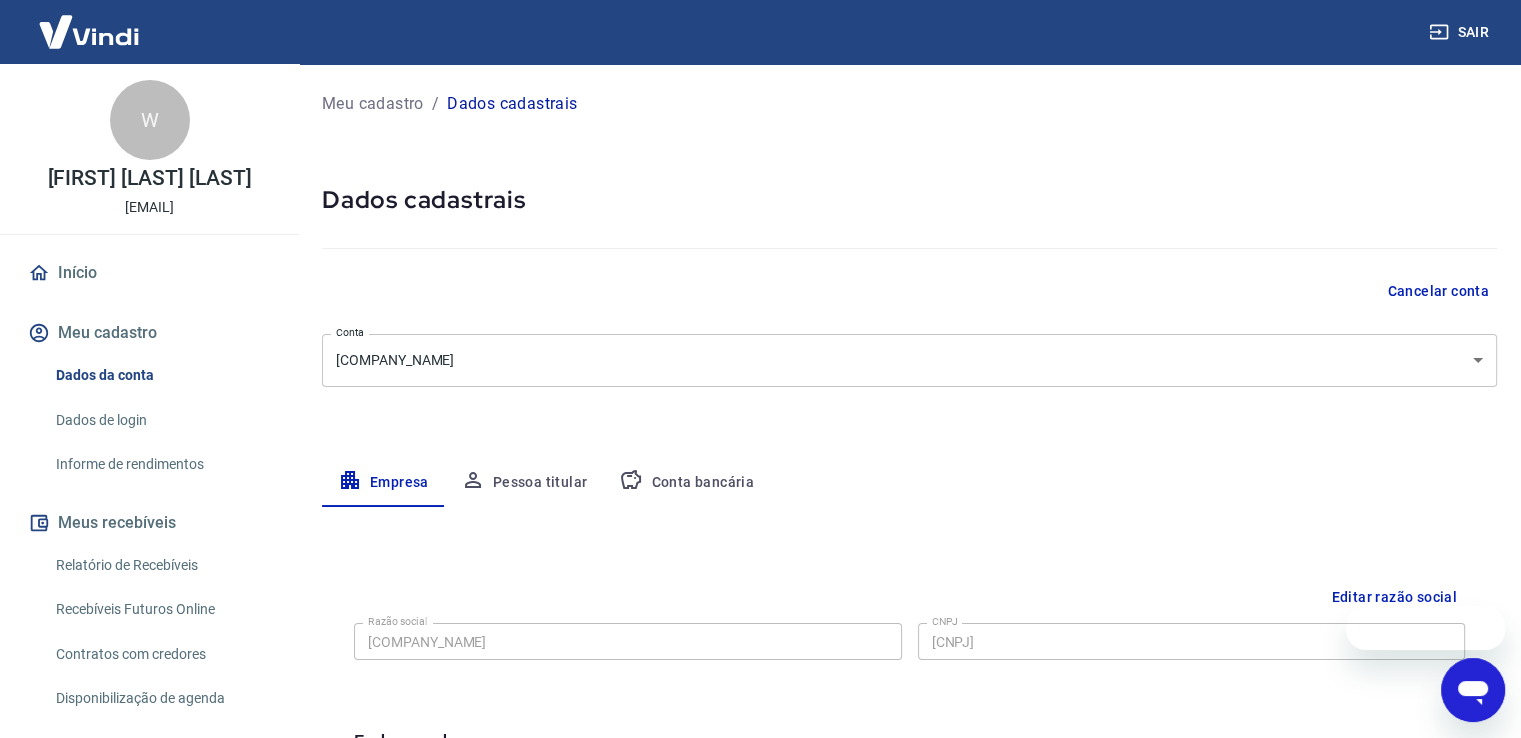 scroll, scrollTop: 0, scrollLeft: 0, axis: both 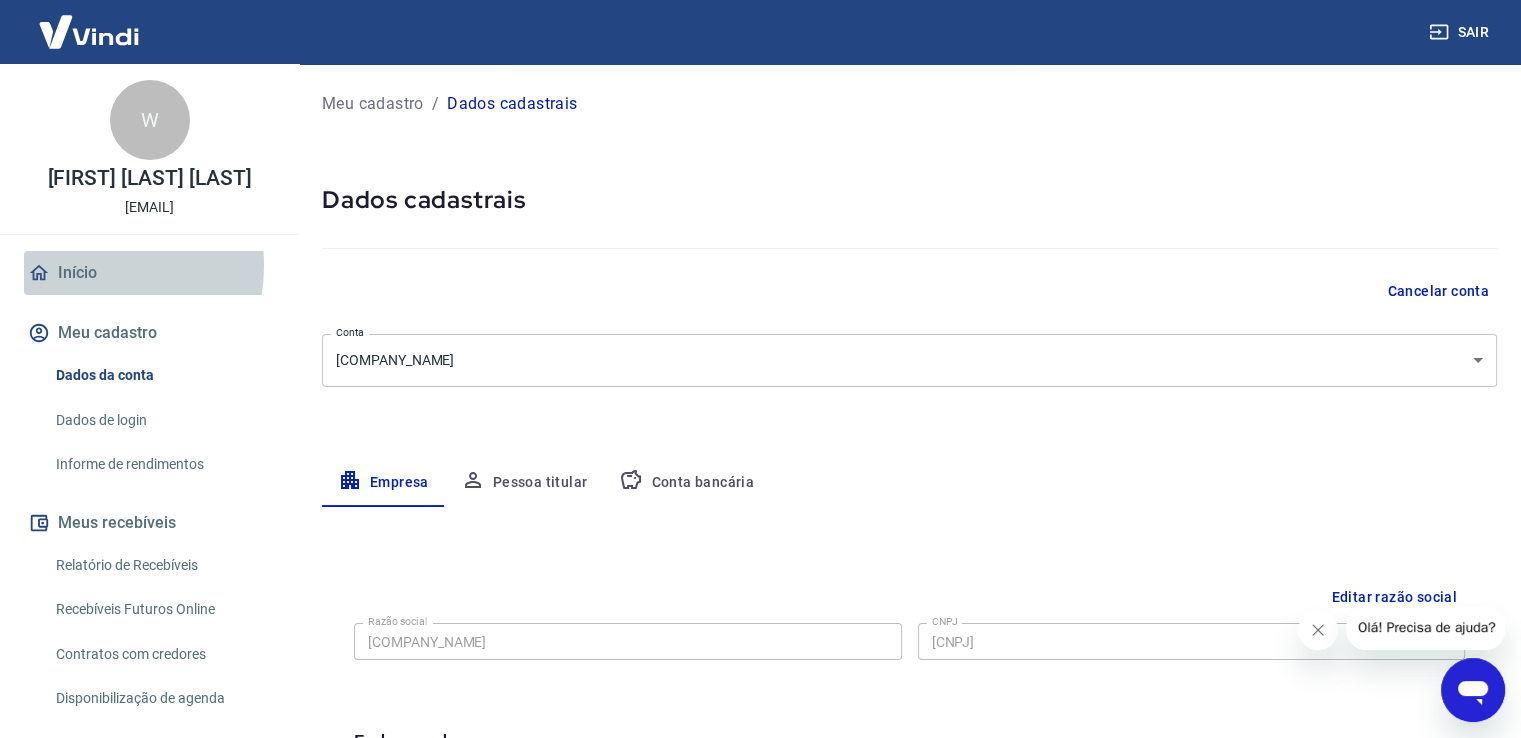 click on "Início" at bounding box center [149, 273] 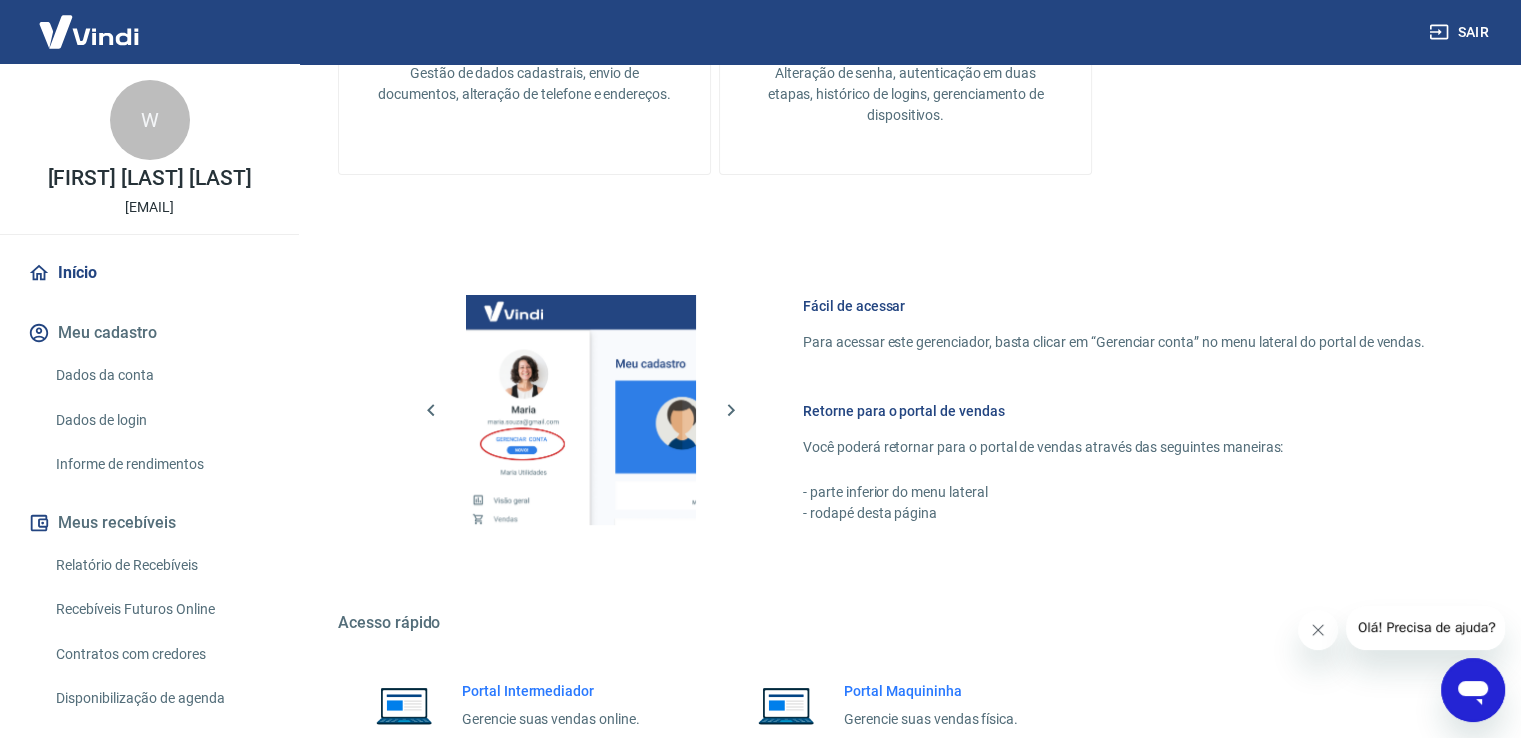 scroll, scrollTop: 840, scrollLeft: 0, axis: vertical 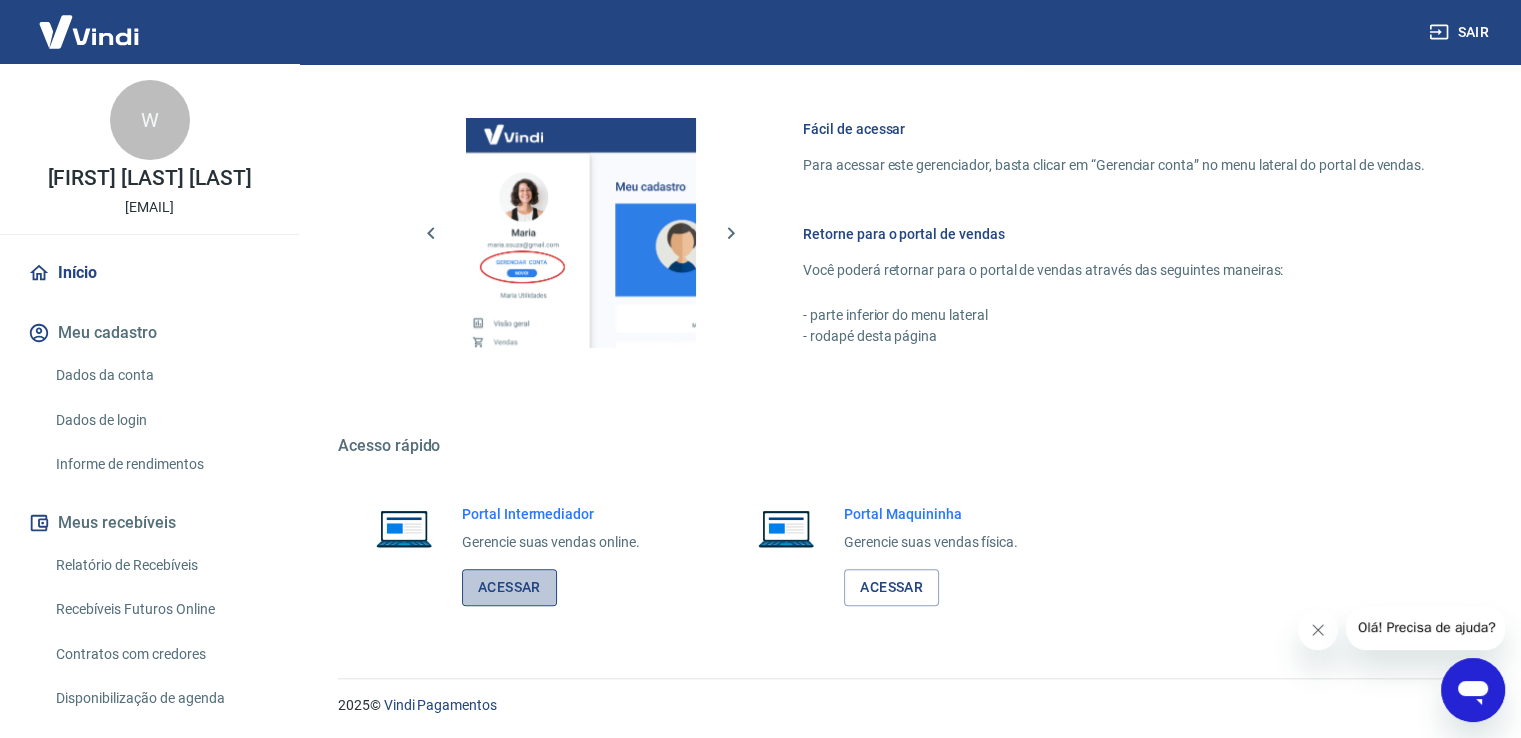 click on "Acessar" at bounding box center (509, 587) 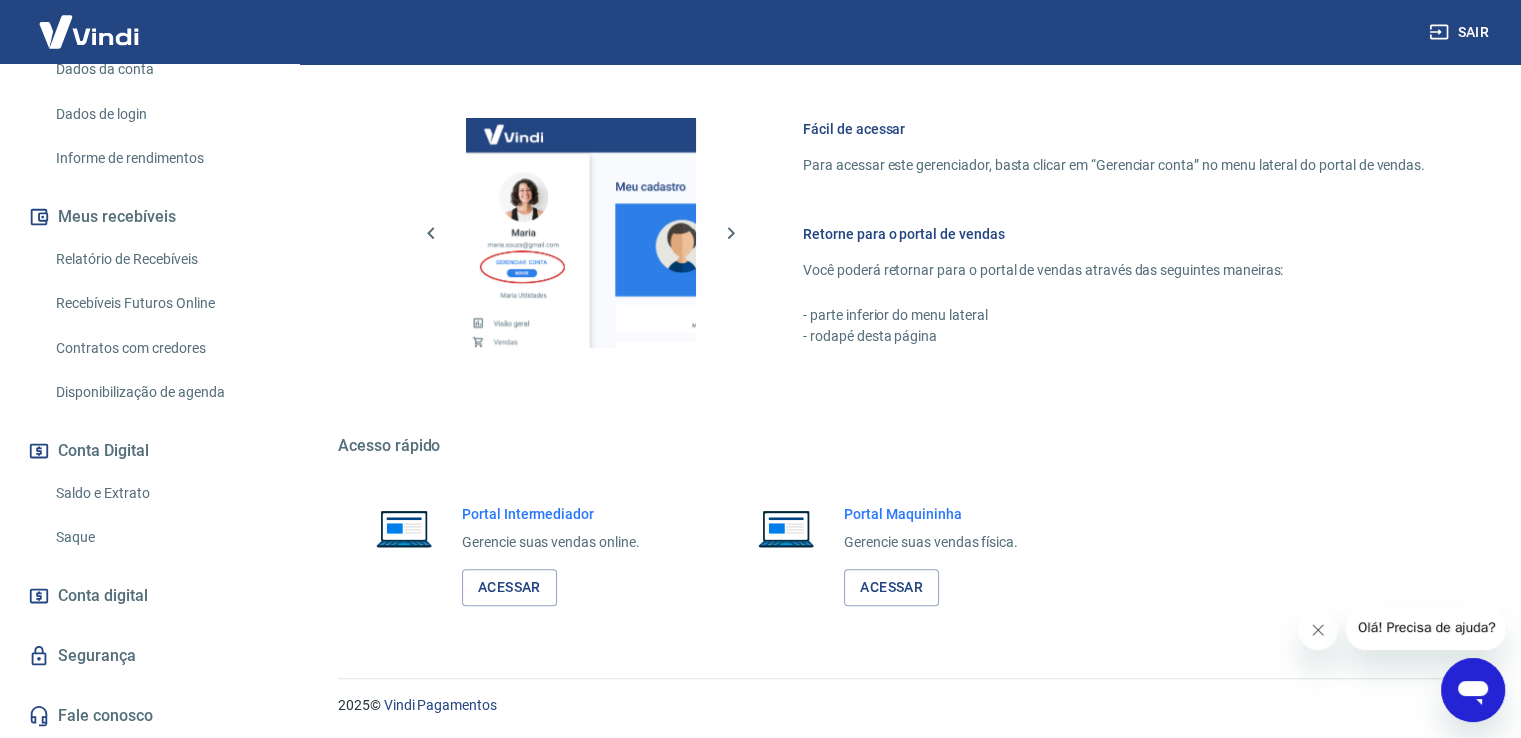 scroll, scrollTop: 326, scrollLeft: 0, axis: vertical 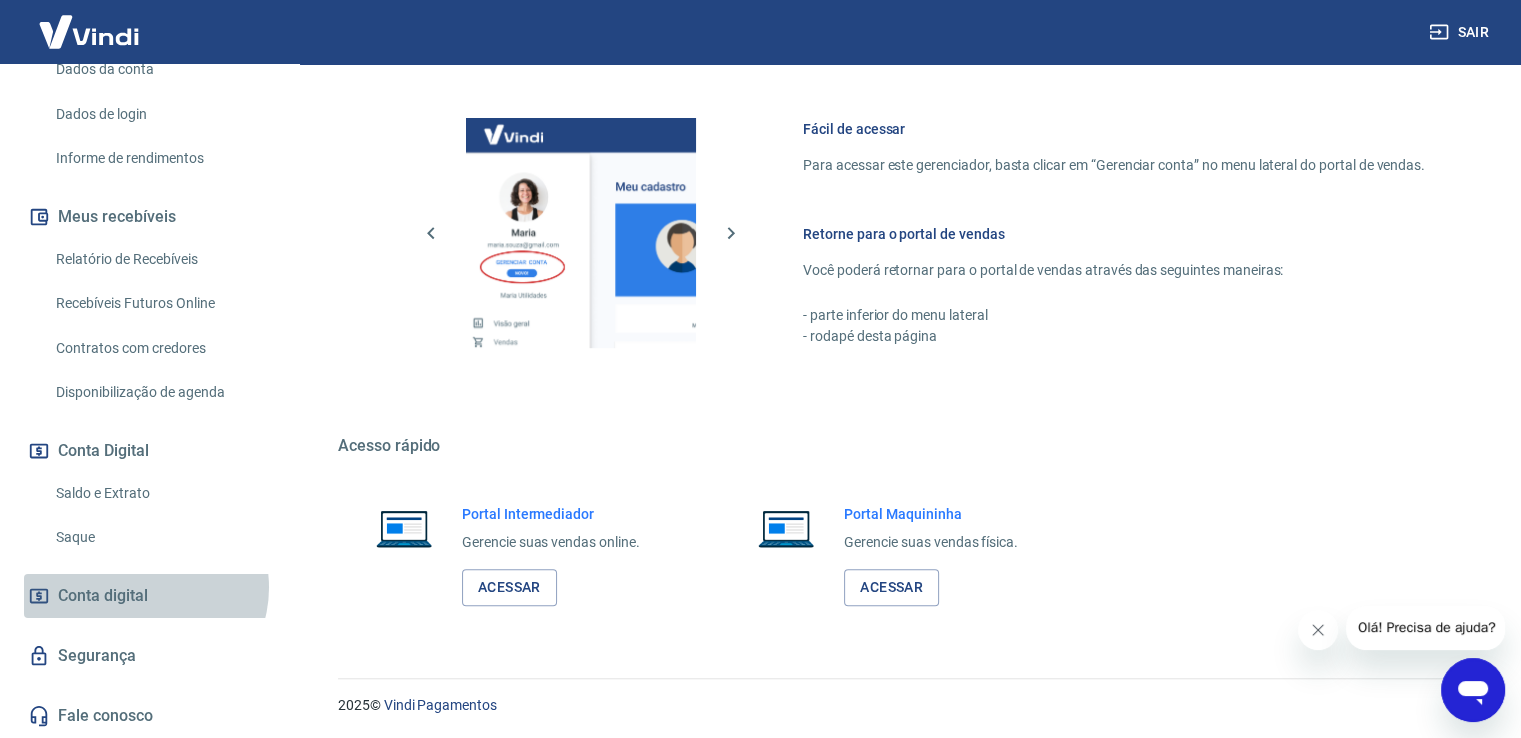click on "Conta digital" at bounding box center (103, 596) 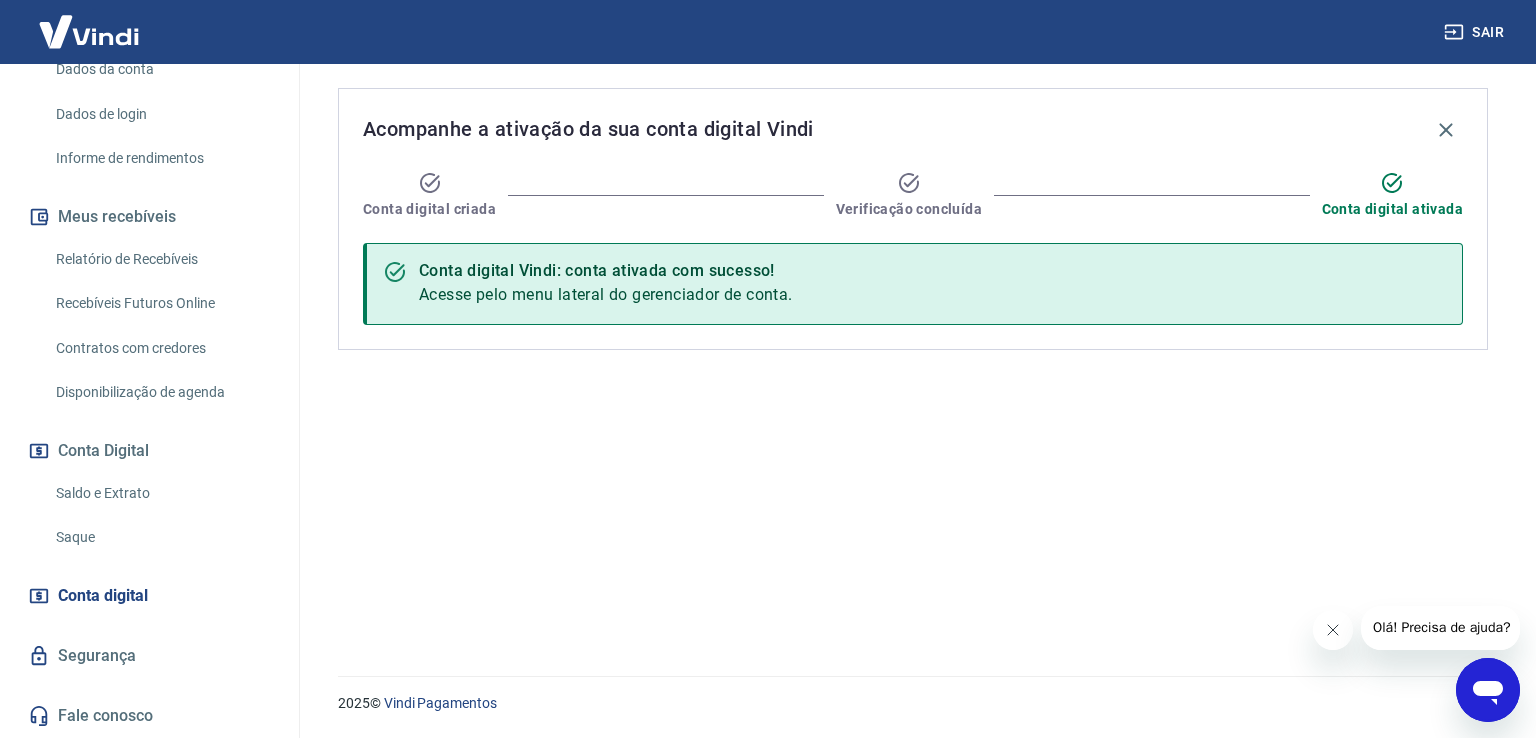 click on "Saque" at bounding box center (161, 537) 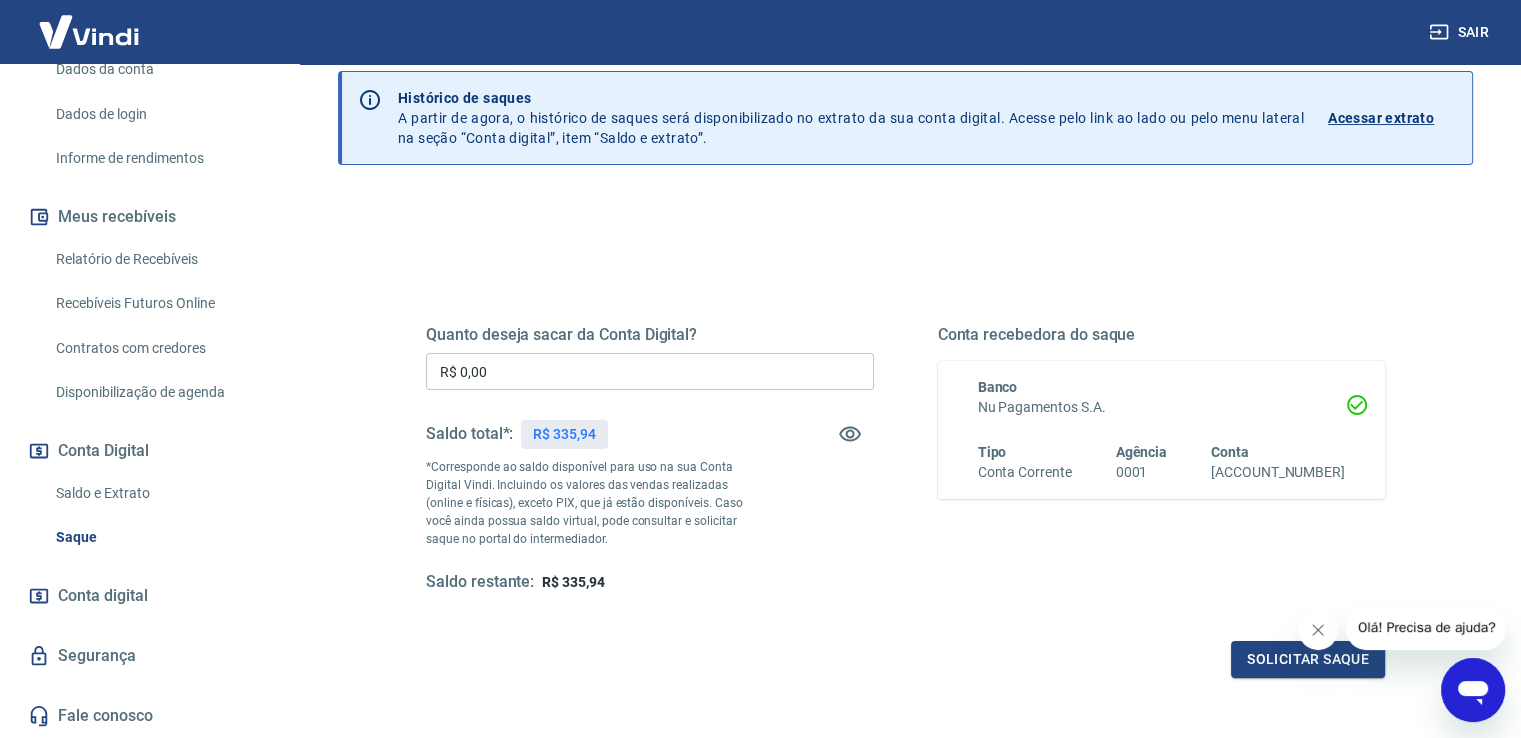 scroll, scrollTop: 200, scrollLeft: 0, axis: vertical 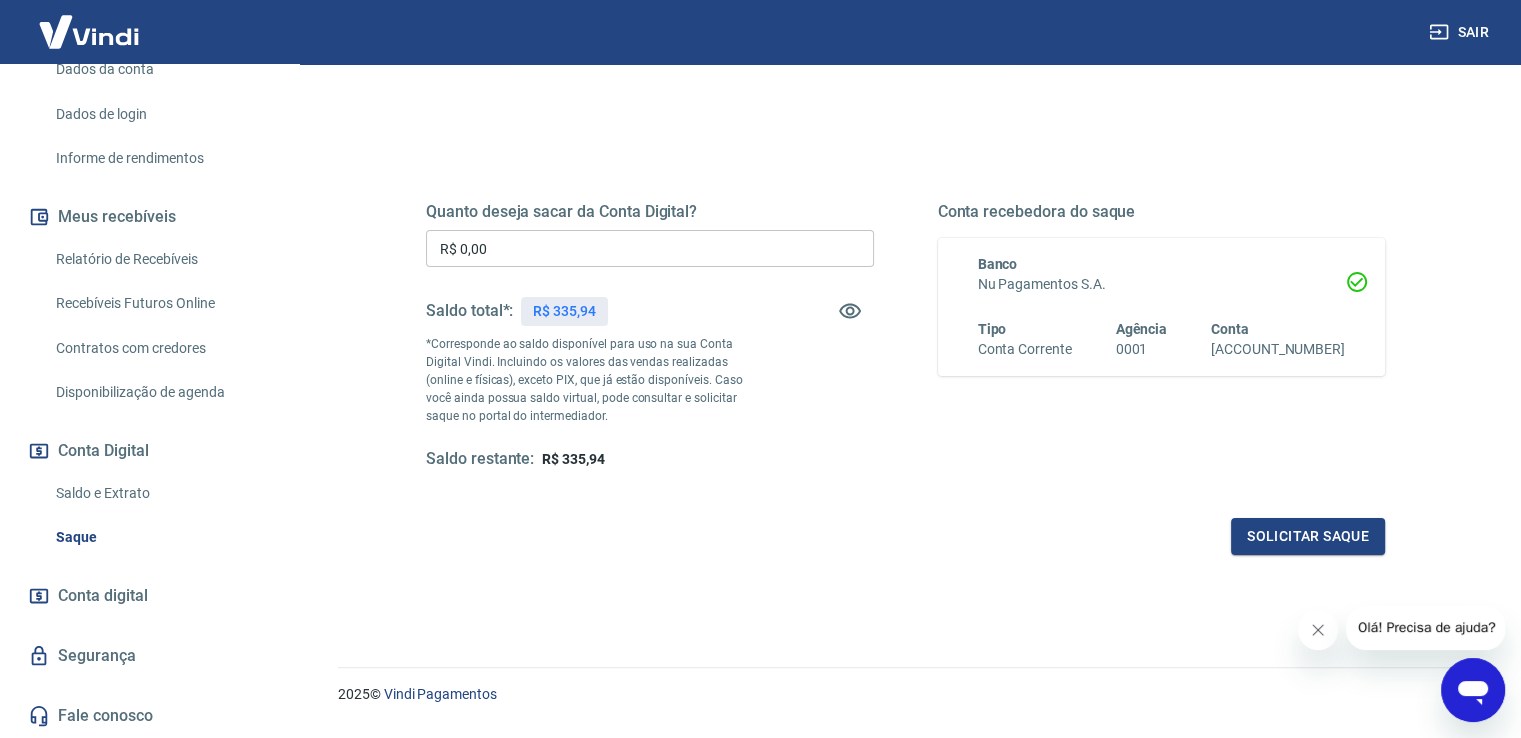 click 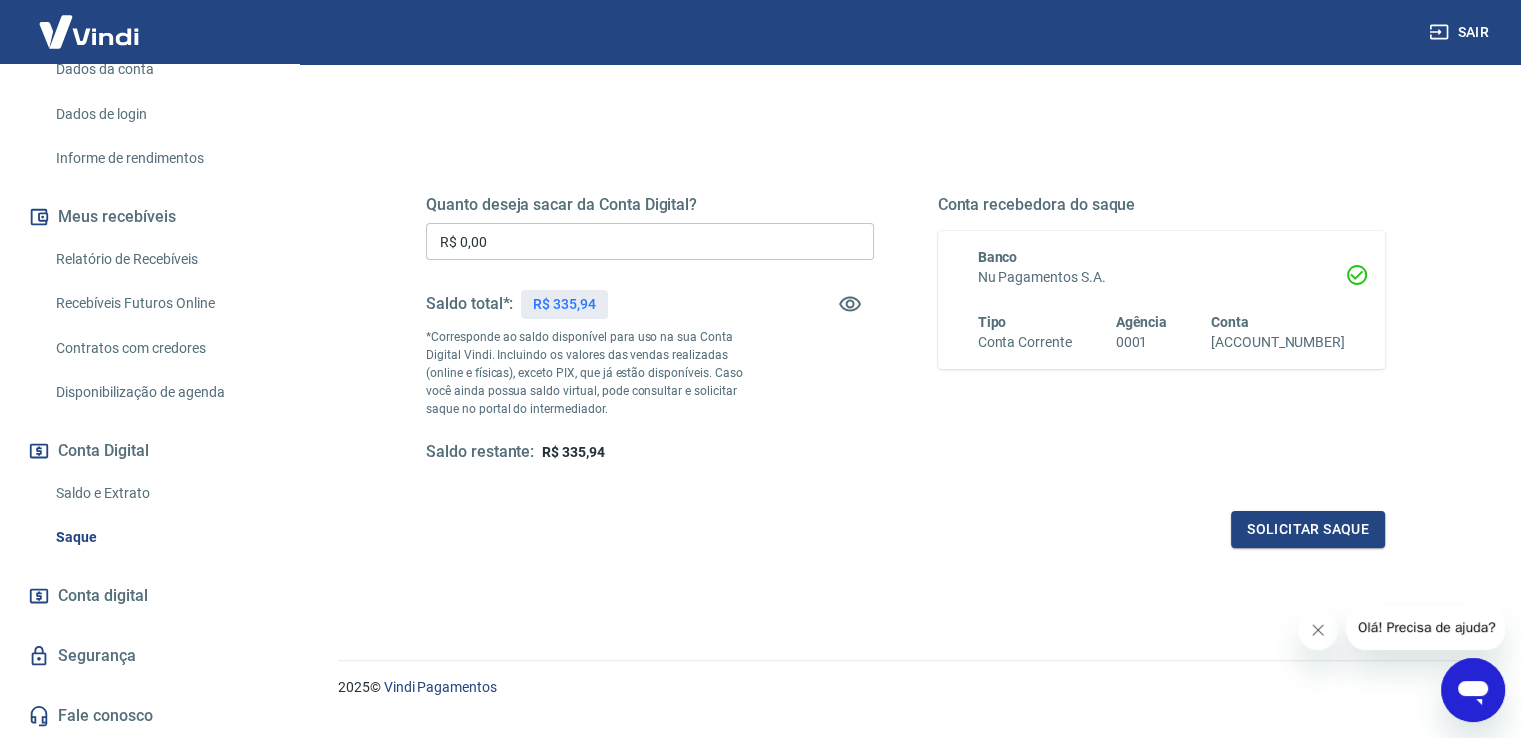 scroll, scrollTop: 250, scrollLeft: 0, axis: vertical 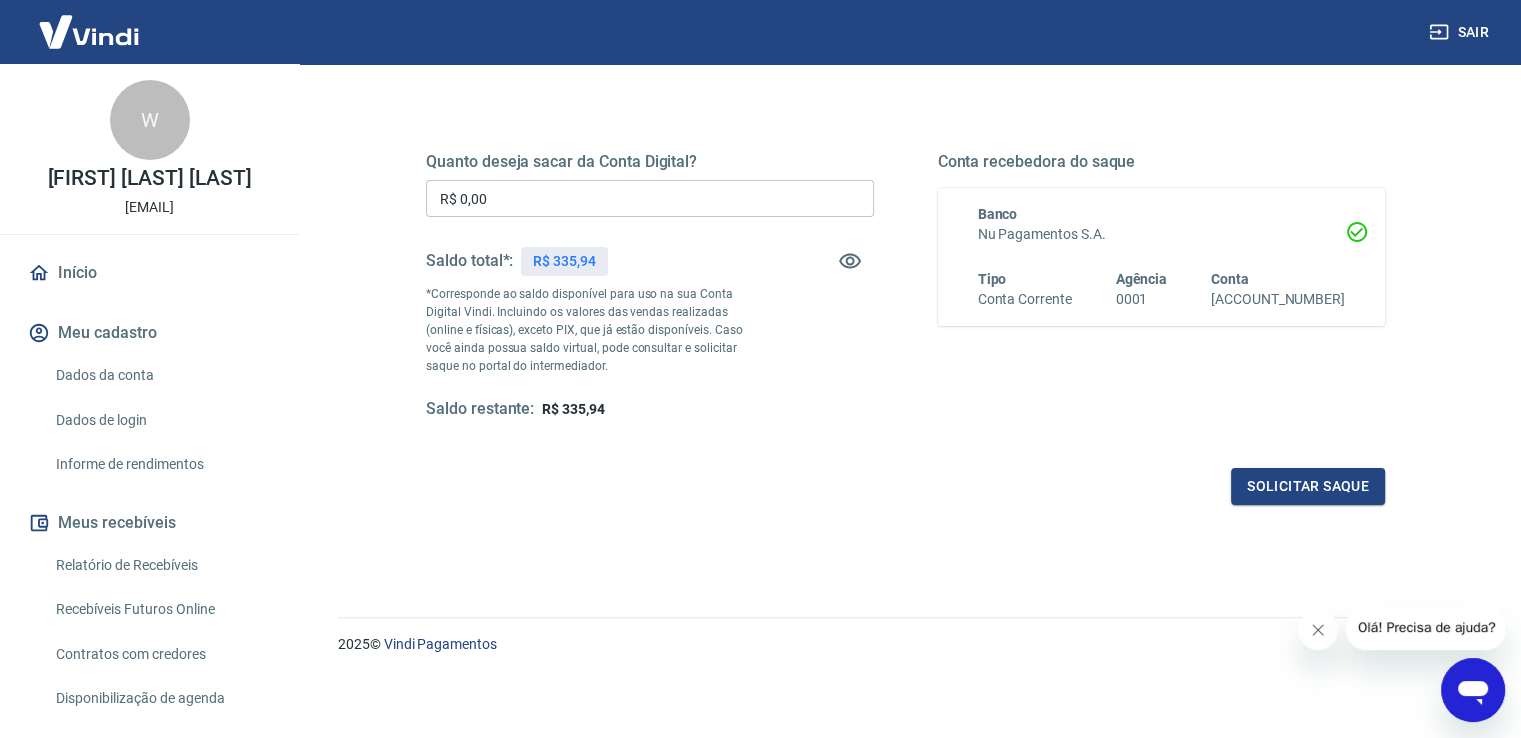 click on "Dados da conta" at bounding box center (161, 375) 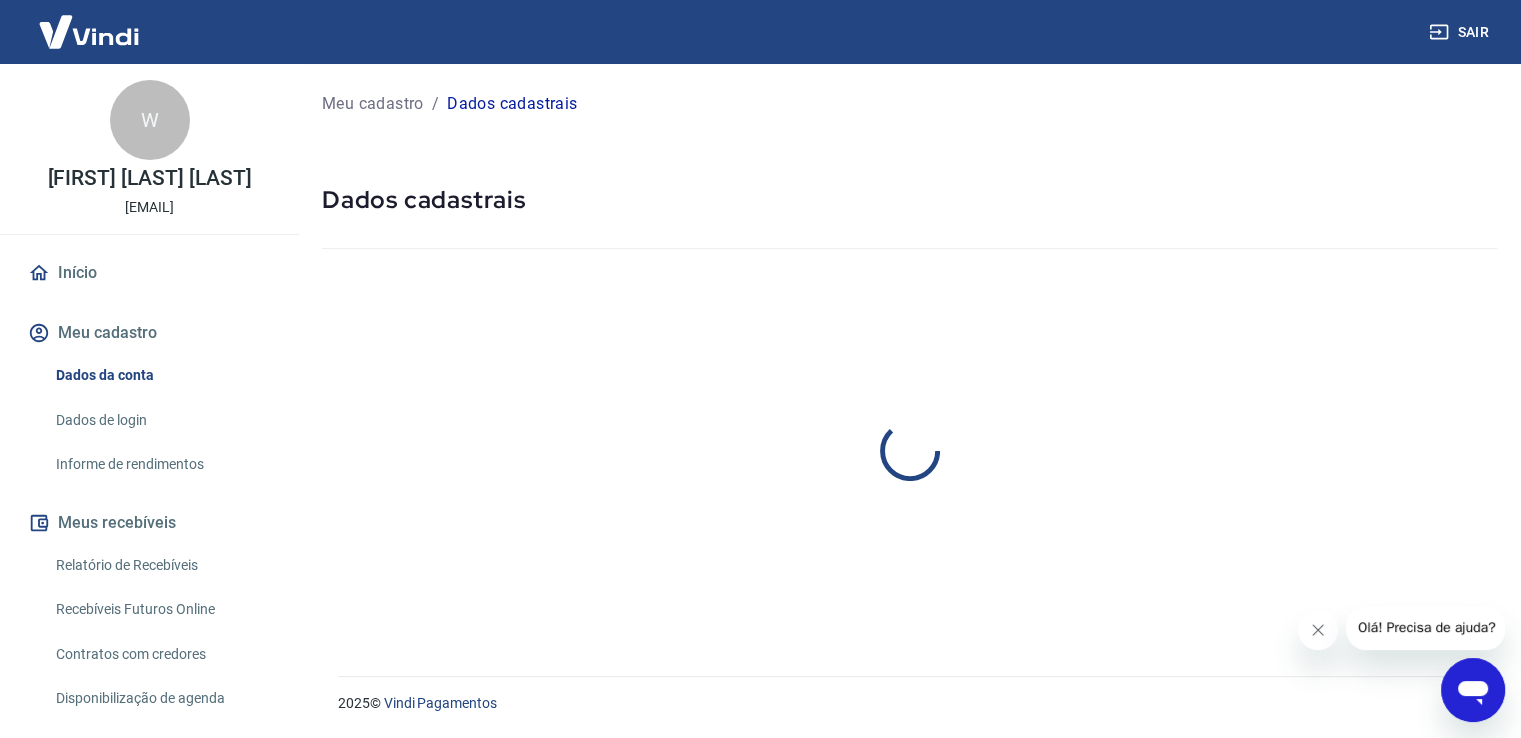 scroll, scrollTop: 0, scrollLeft: 0, axis: both 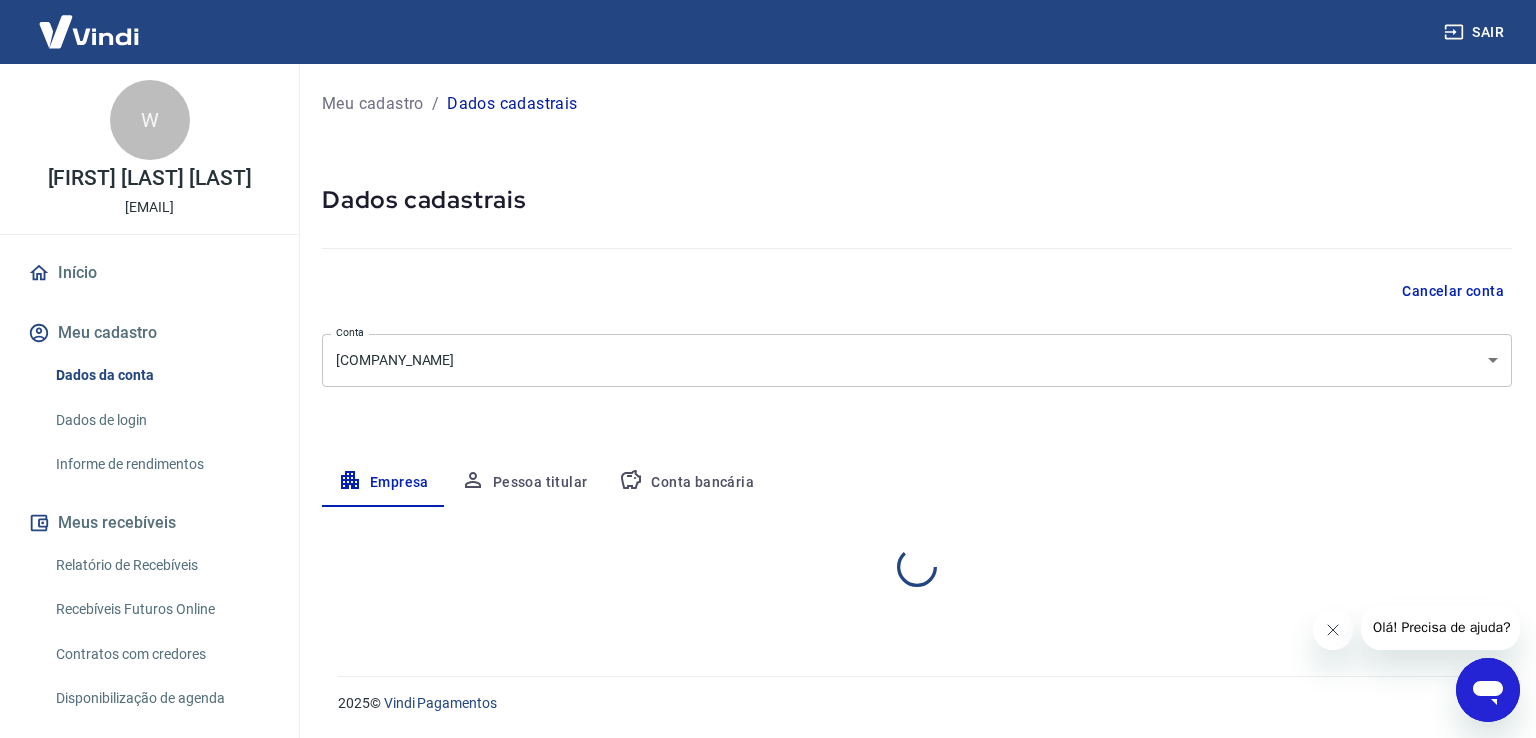 select on "SP" 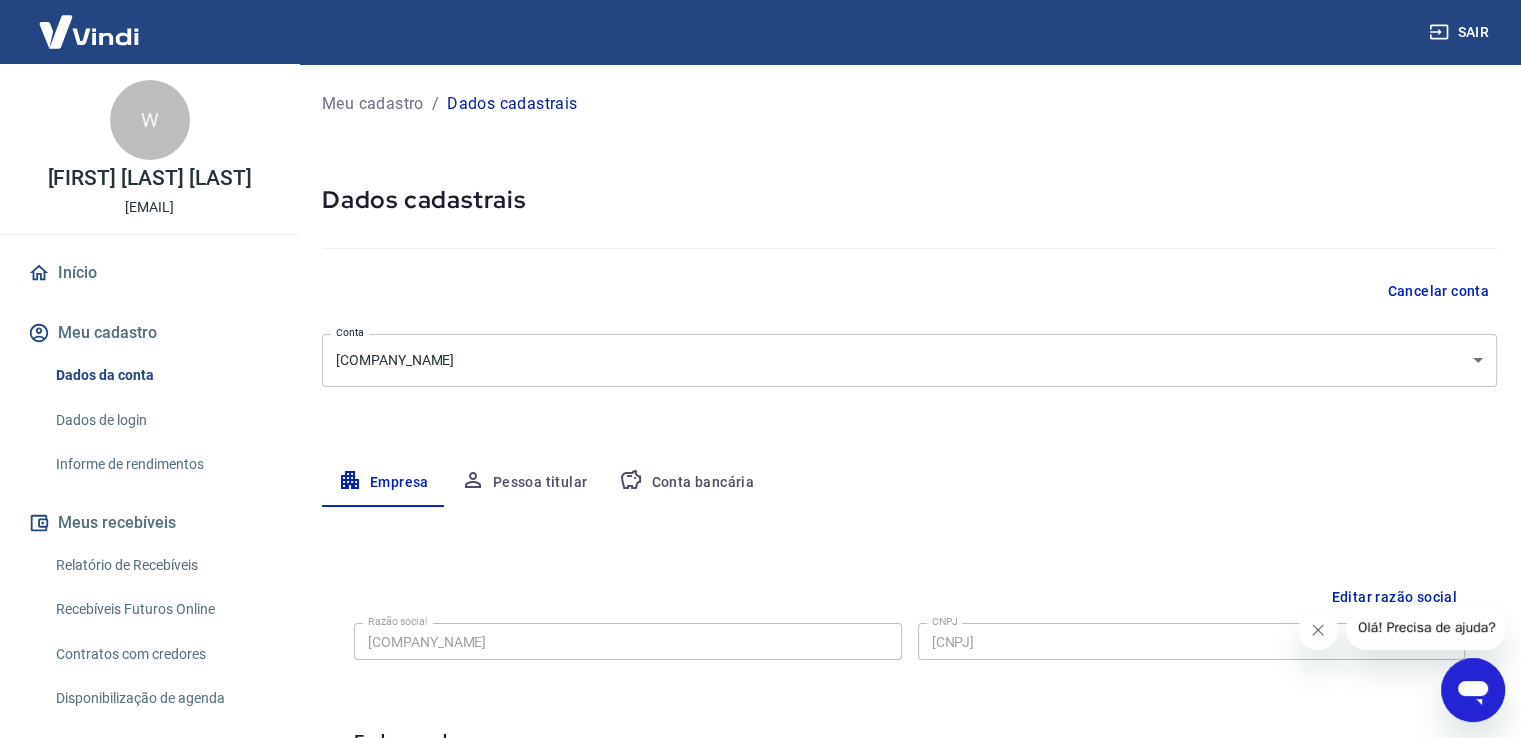 click on "Conta bancária" at bounding box center (686, 483) 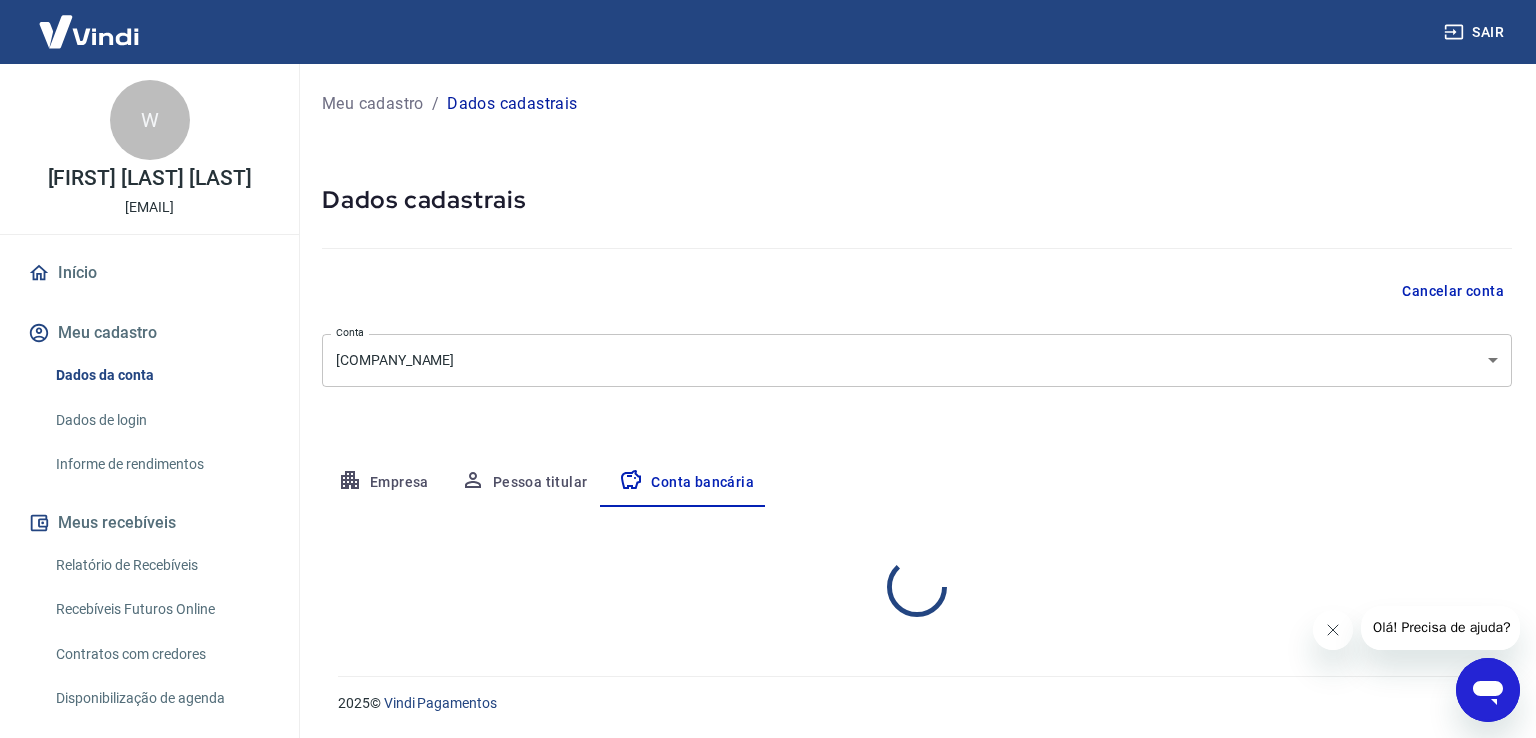 select on "1" 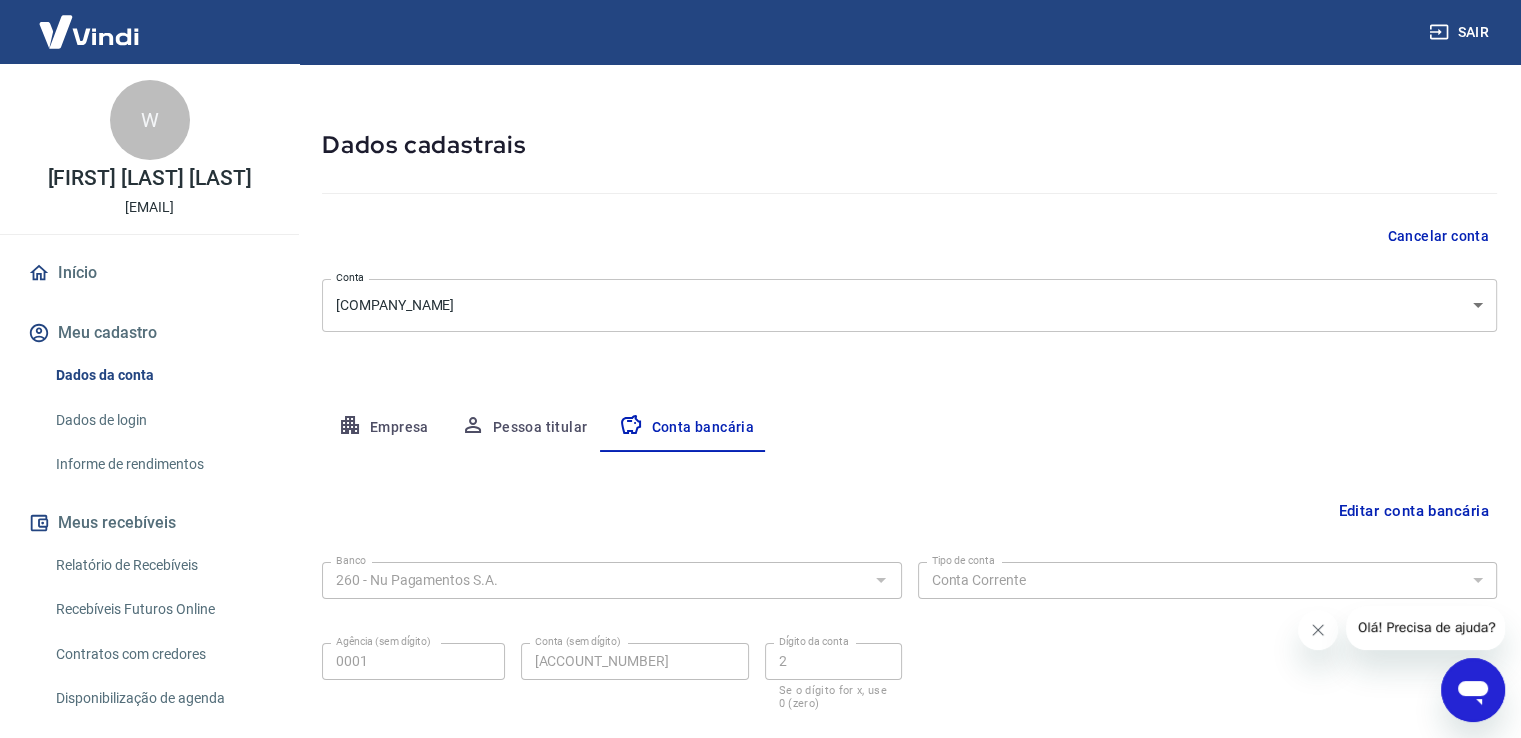 scroll, scrollTop: 172, scrollLeft: 0, axis: vertical 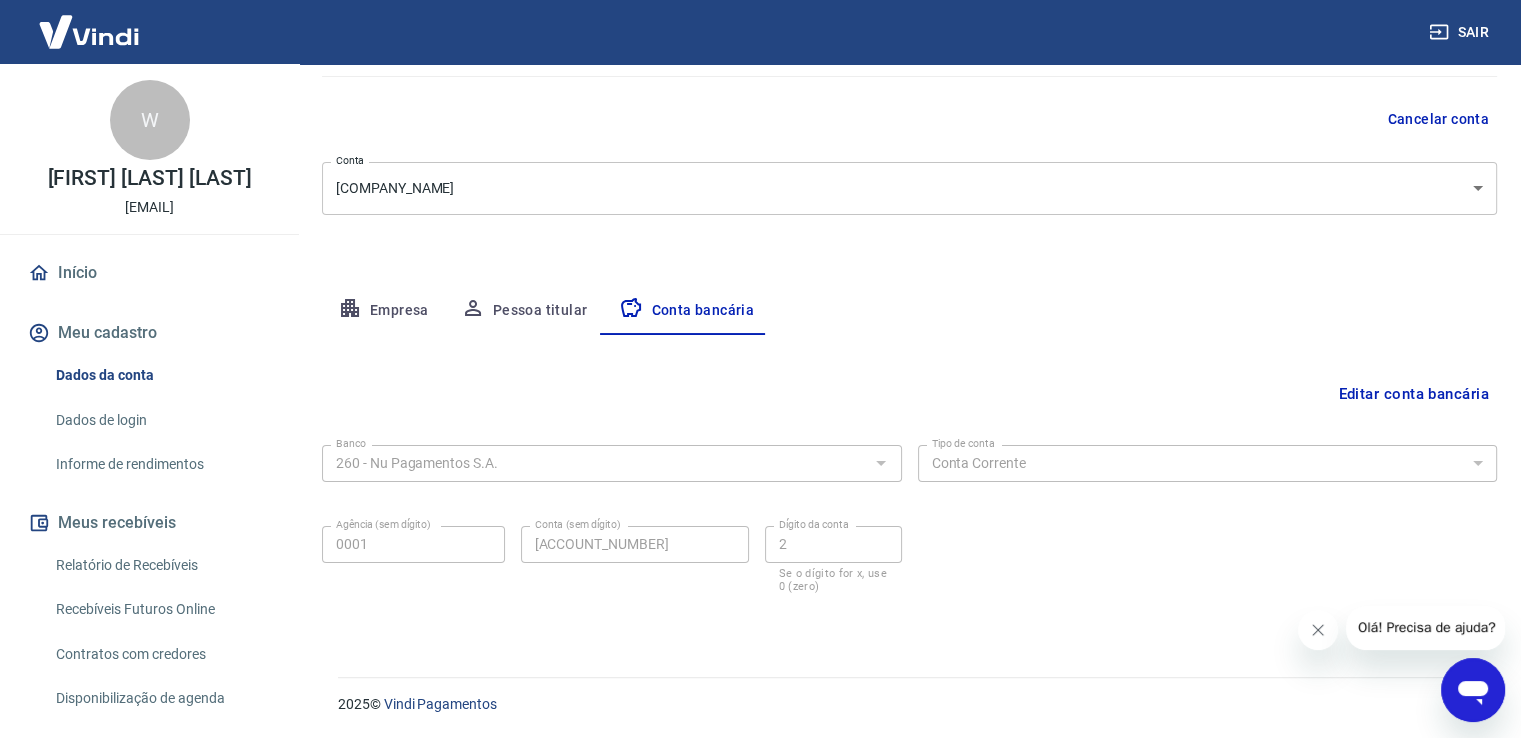 click on "Editar conta bancária" at bounding box center (1413, 394) 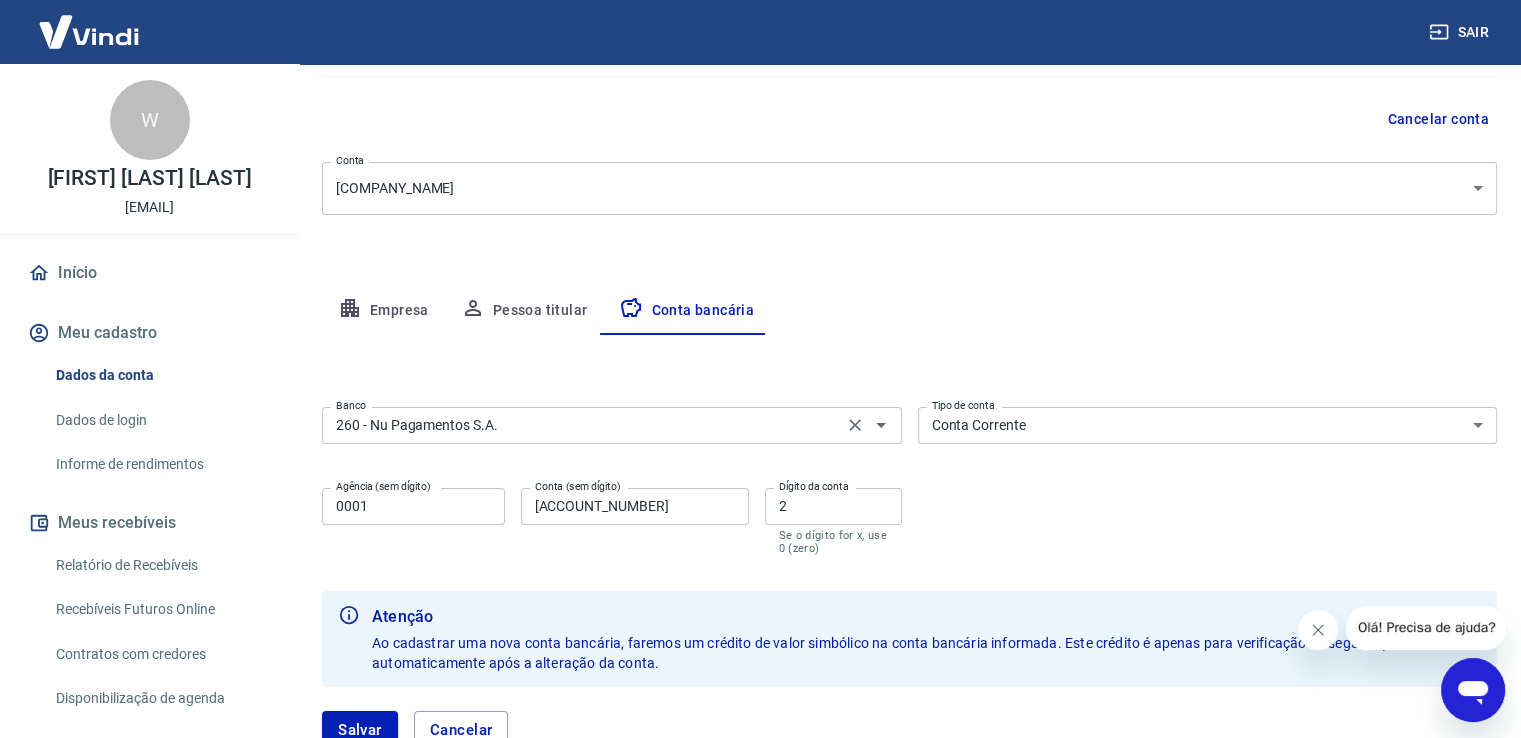 click on "260 - Nu Pagamentos S.A." at bounding box center (582, 425) 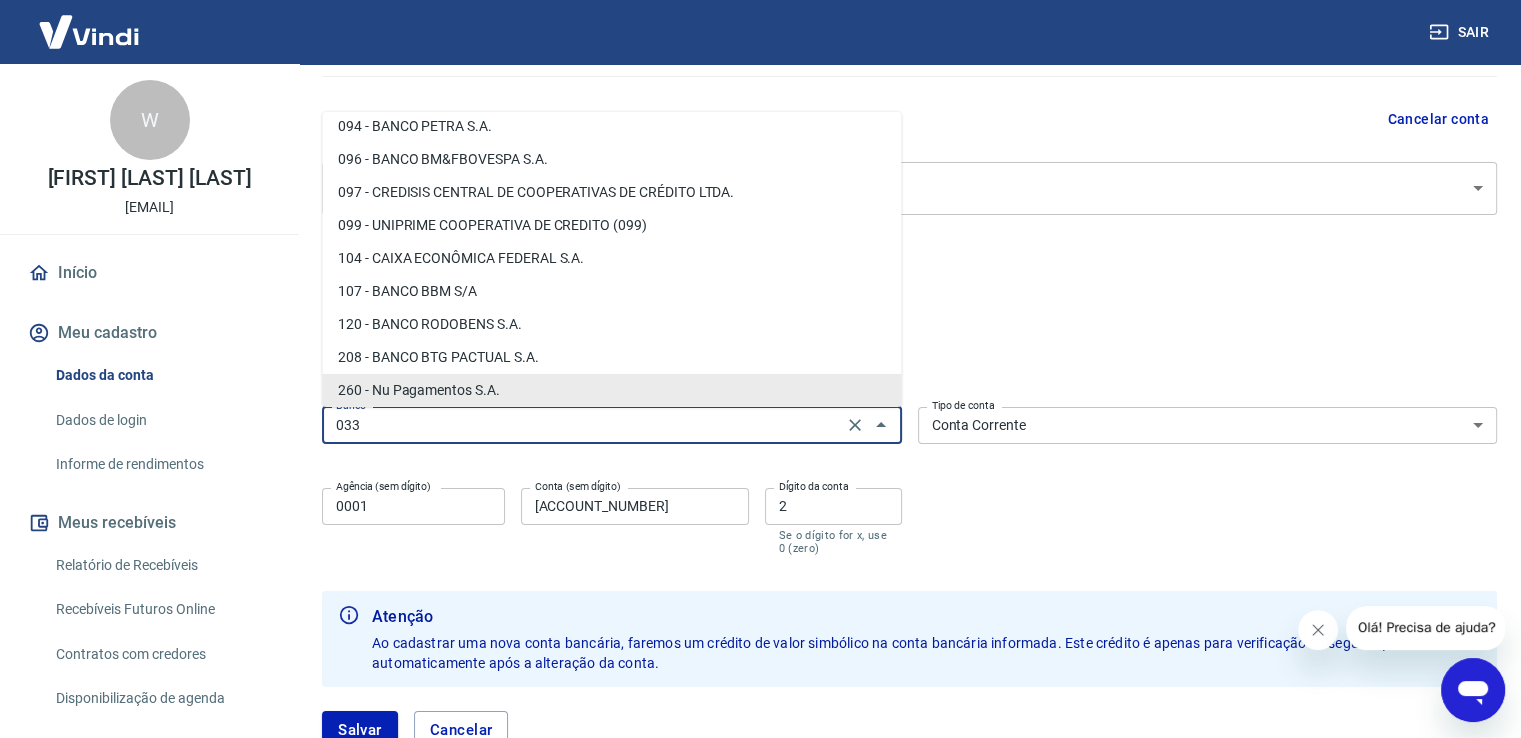 scroll, scrollTop: 0, scrollLeft: 0, axis: both 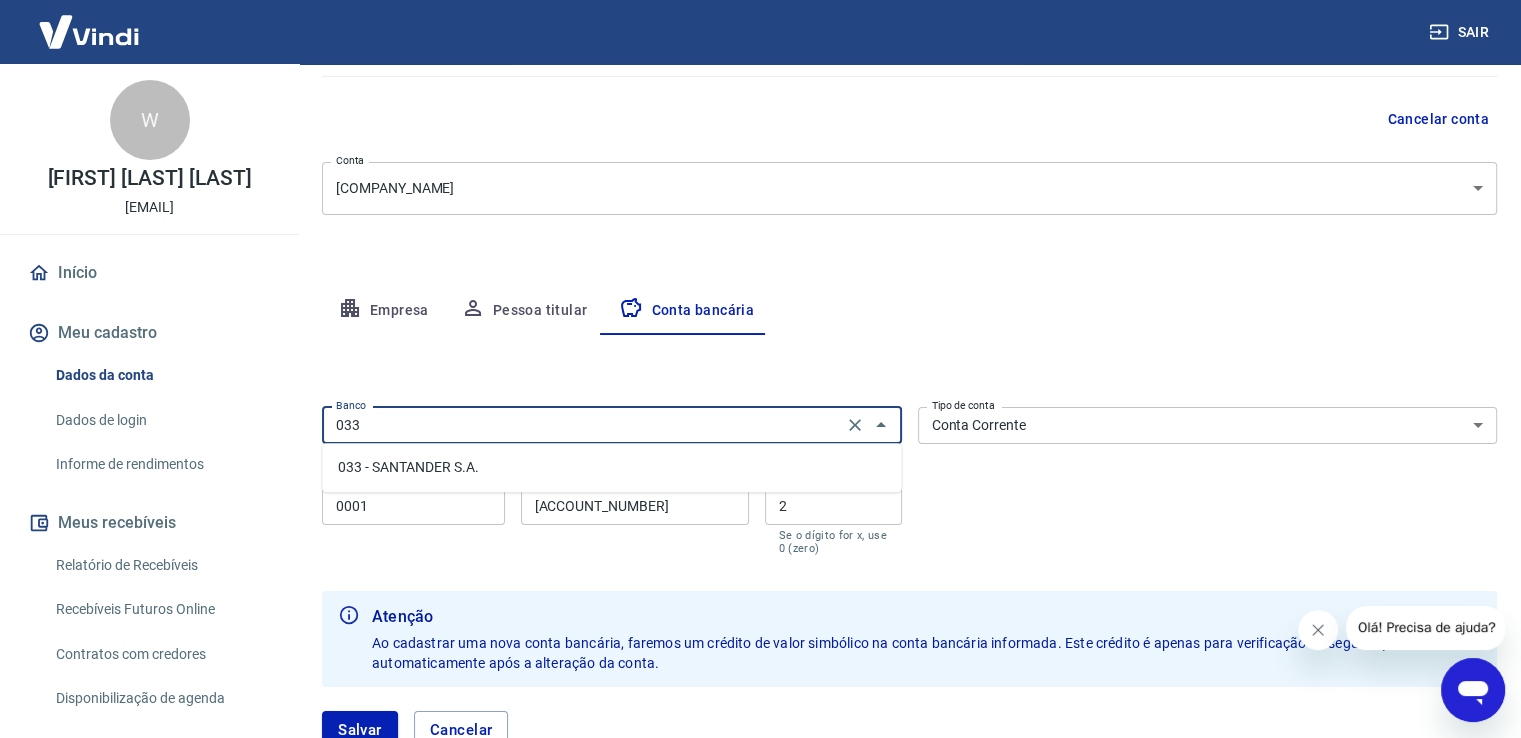 click on "033 - SANTANDER S.A." at bounding box center [611, 467] 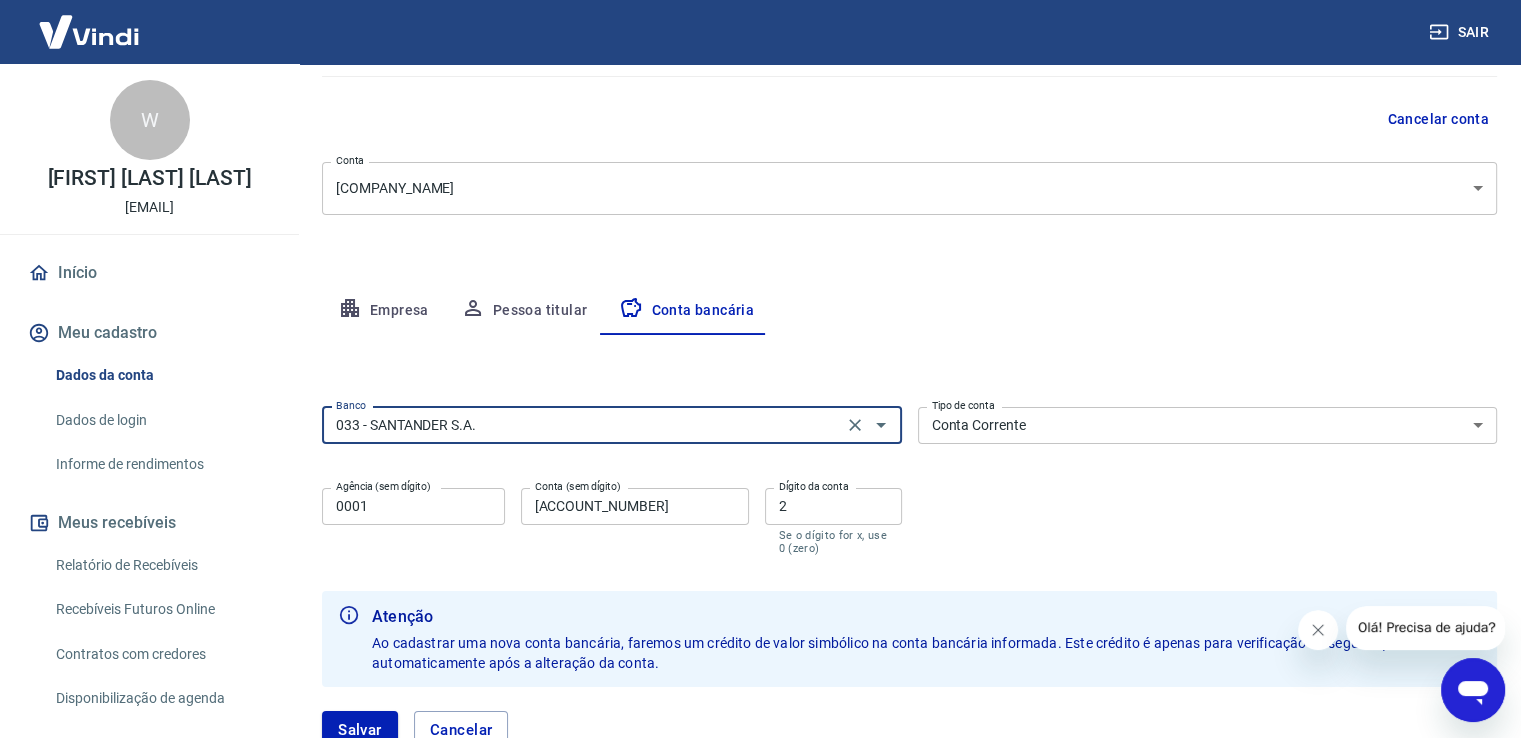 type on "033 - SANTANDER S.A." 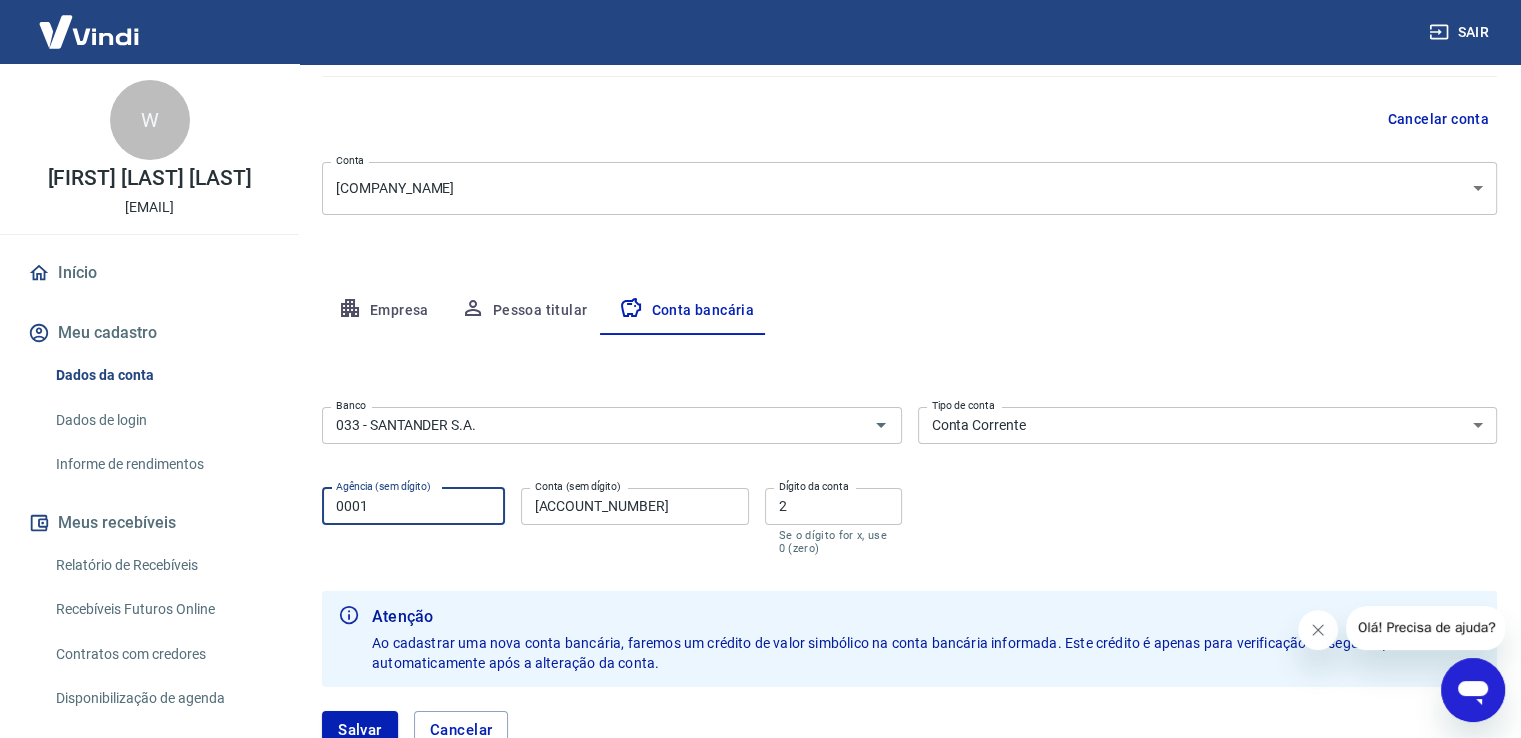 drag, startPoint x: 372, startPoint y: 502, endPoint x: 306, endPoint y: 480, distance: 69.57011 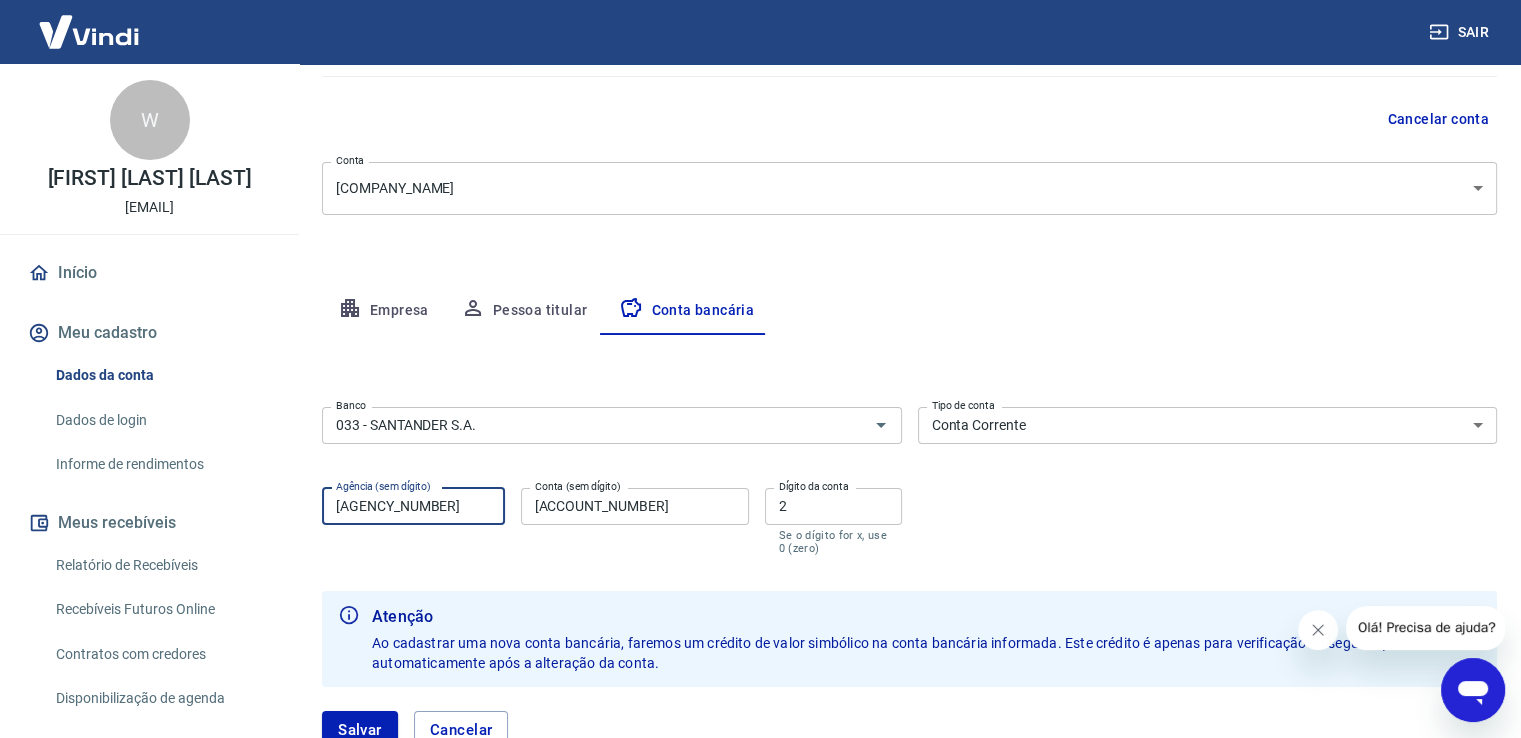type on "3742" 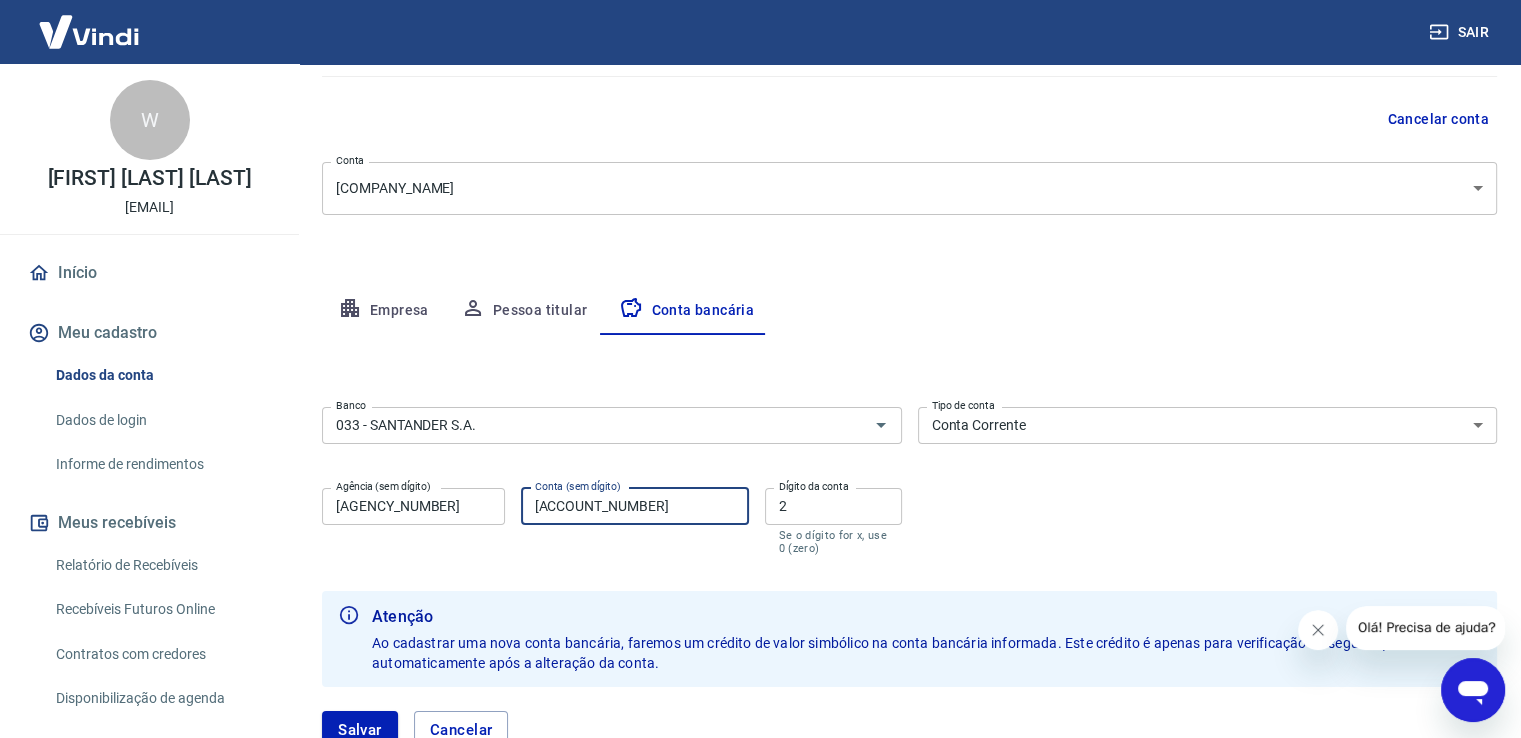 drag, startPoint x: 616, startPoint y: 499, endPoint x: 528, endPoint y: 472, distance: 92.0489 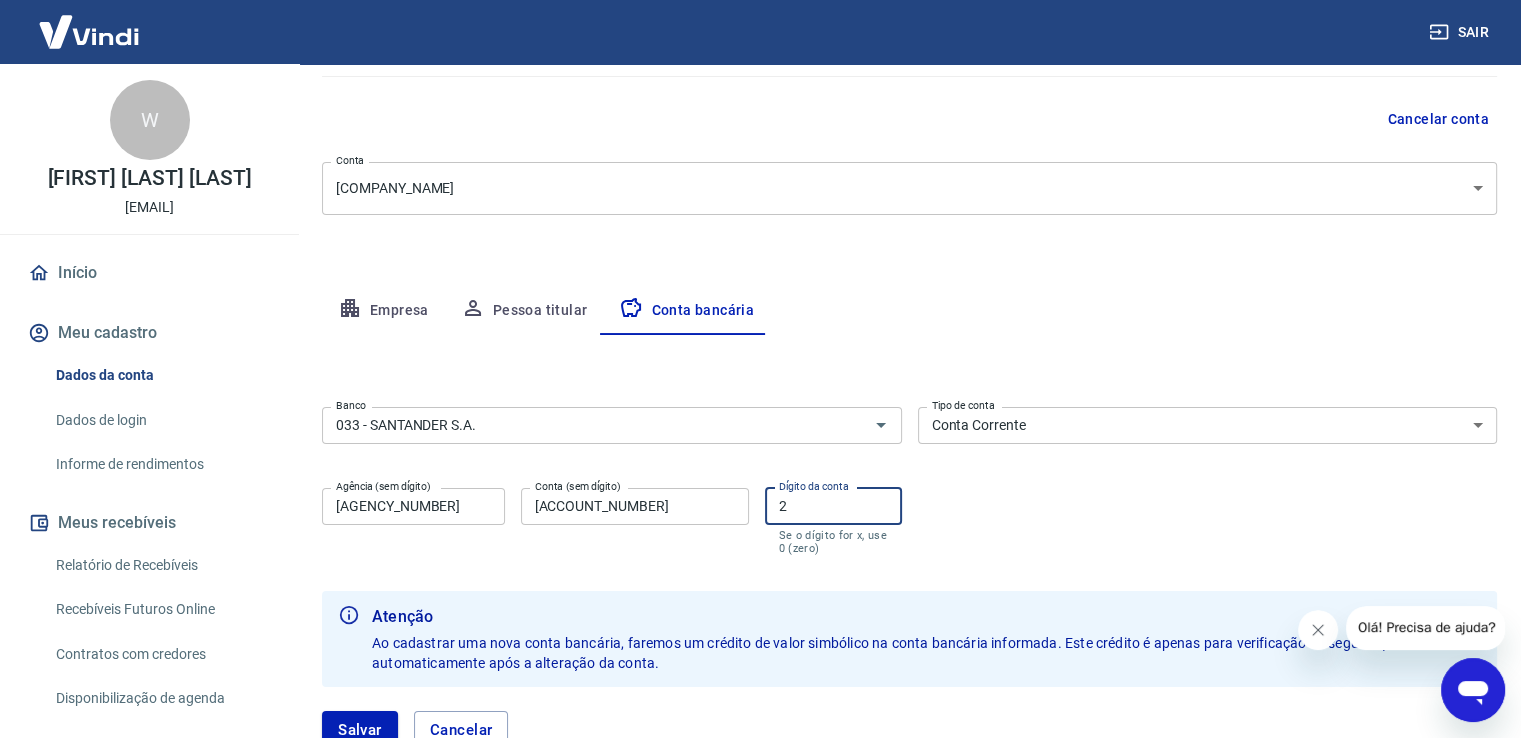 drag, startPoint x: 782, startPoint y: 489, endPoint x: 753, endPoint y: 481, distance: 30.083218 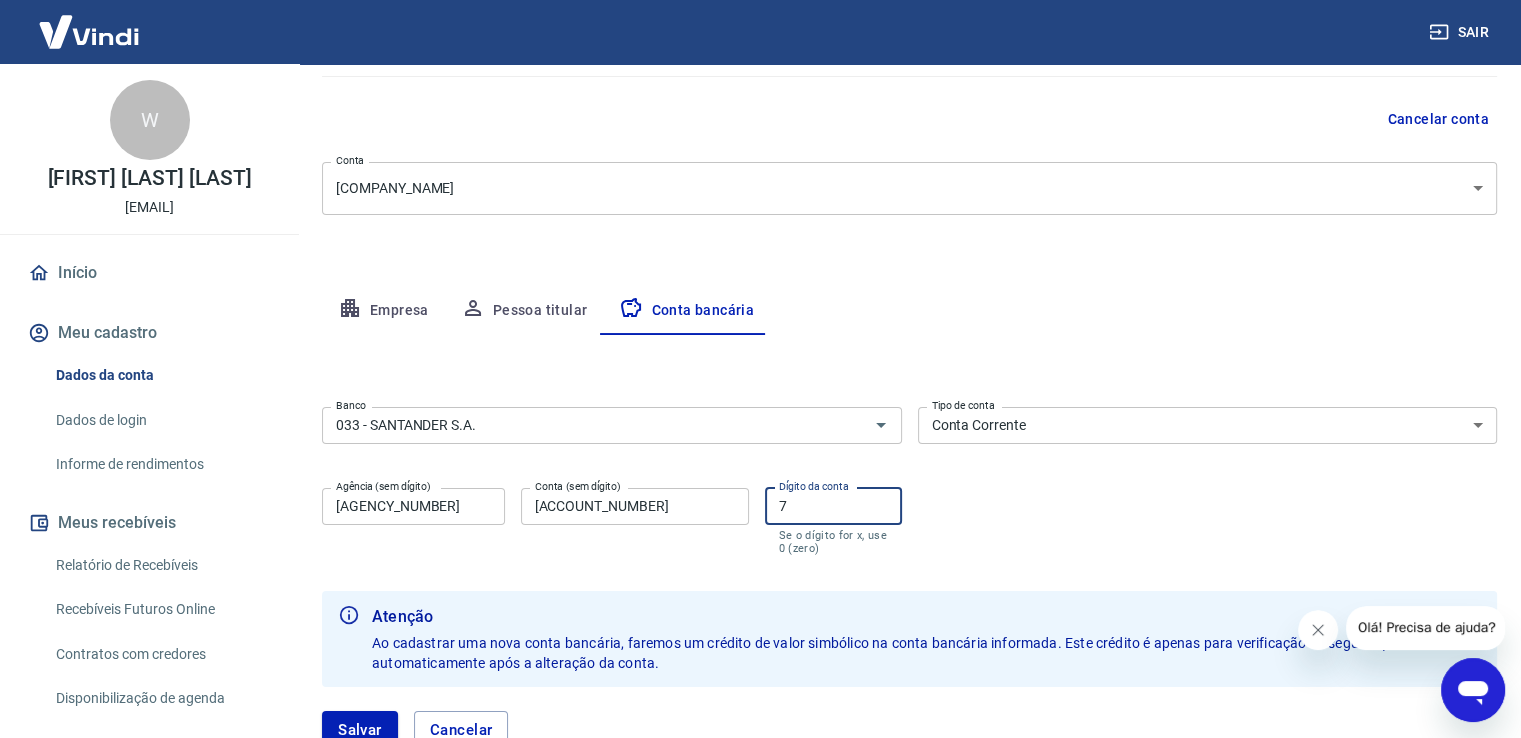 type on "7" 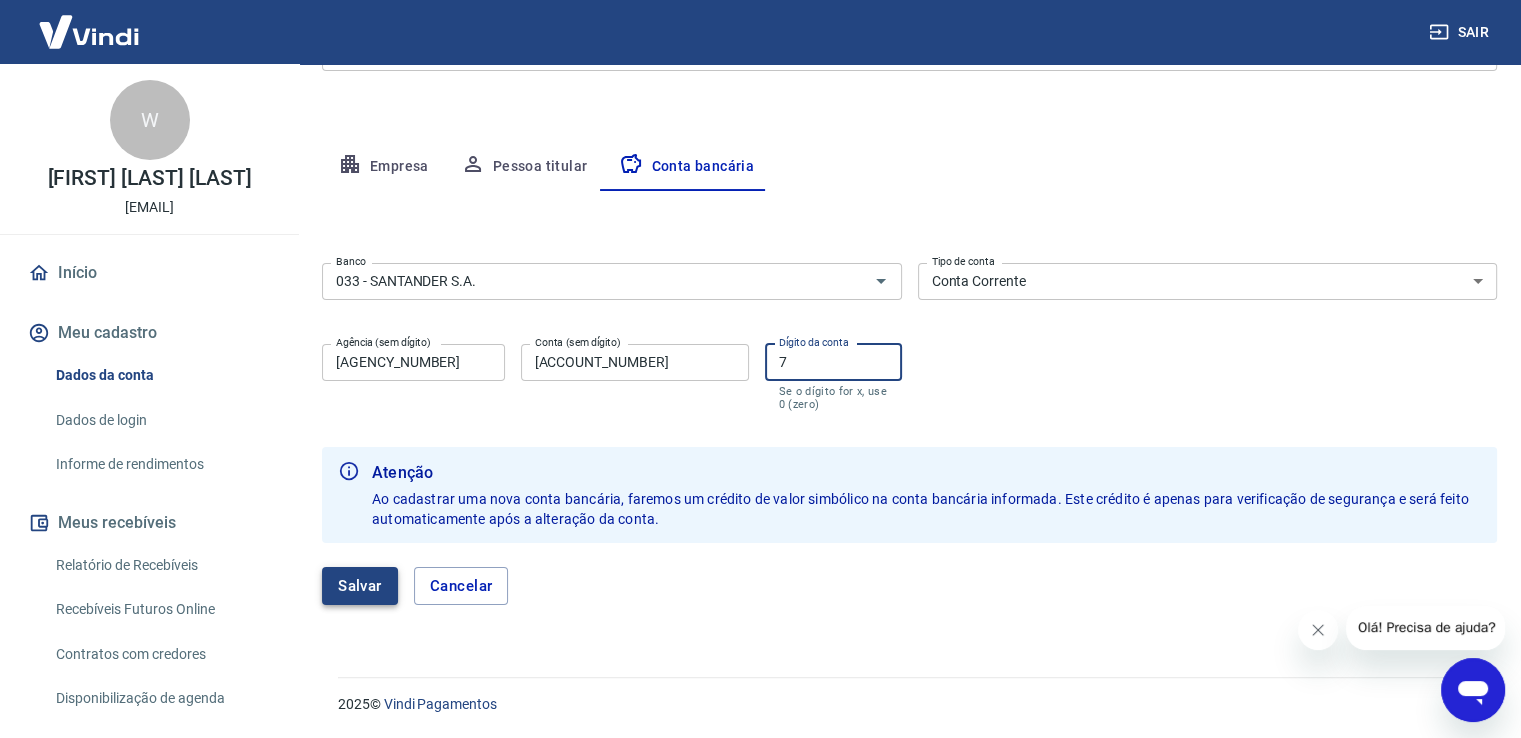 click on "Salvar" at bounding box center (360, 586) 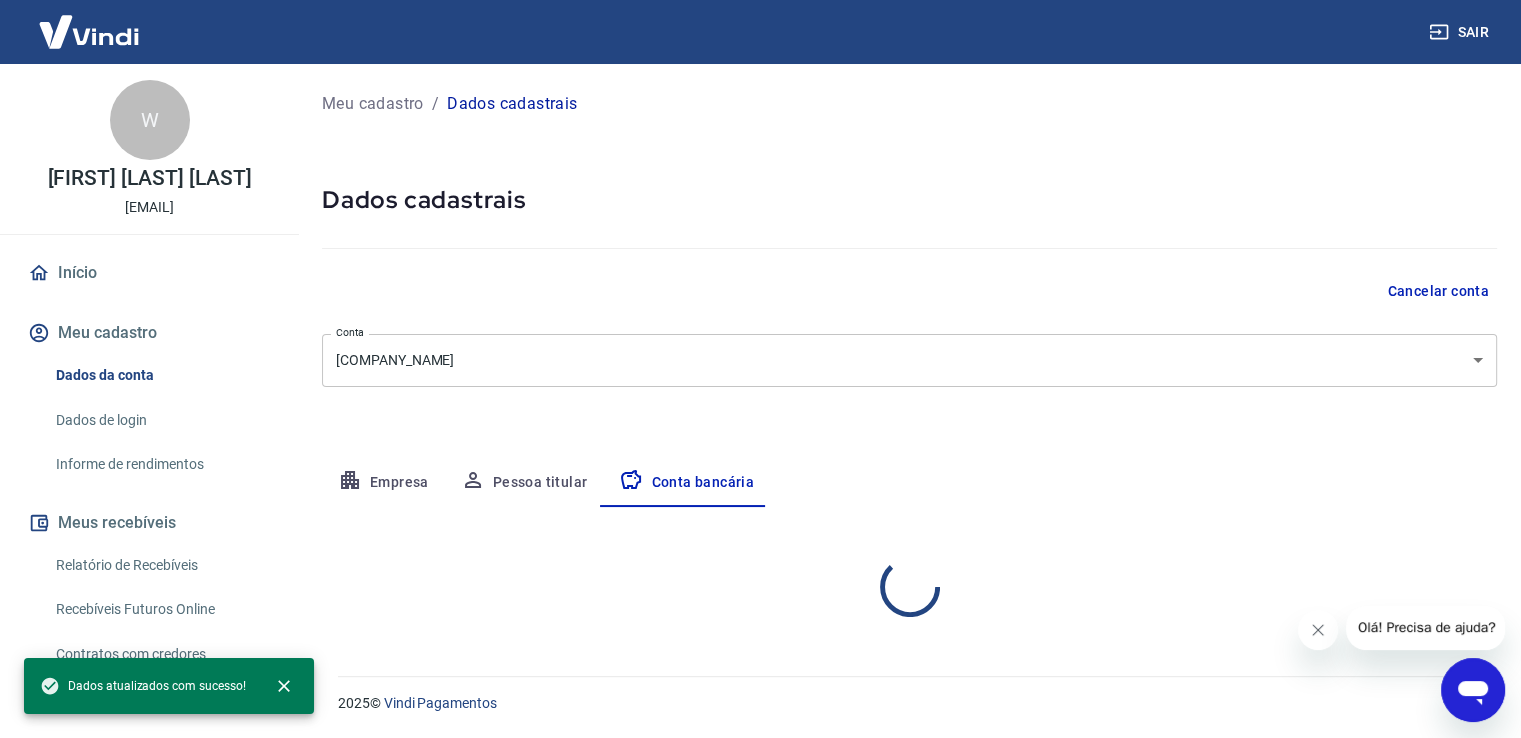 scroll, scrollTop: 0, scrollLeft: 0, axis: both 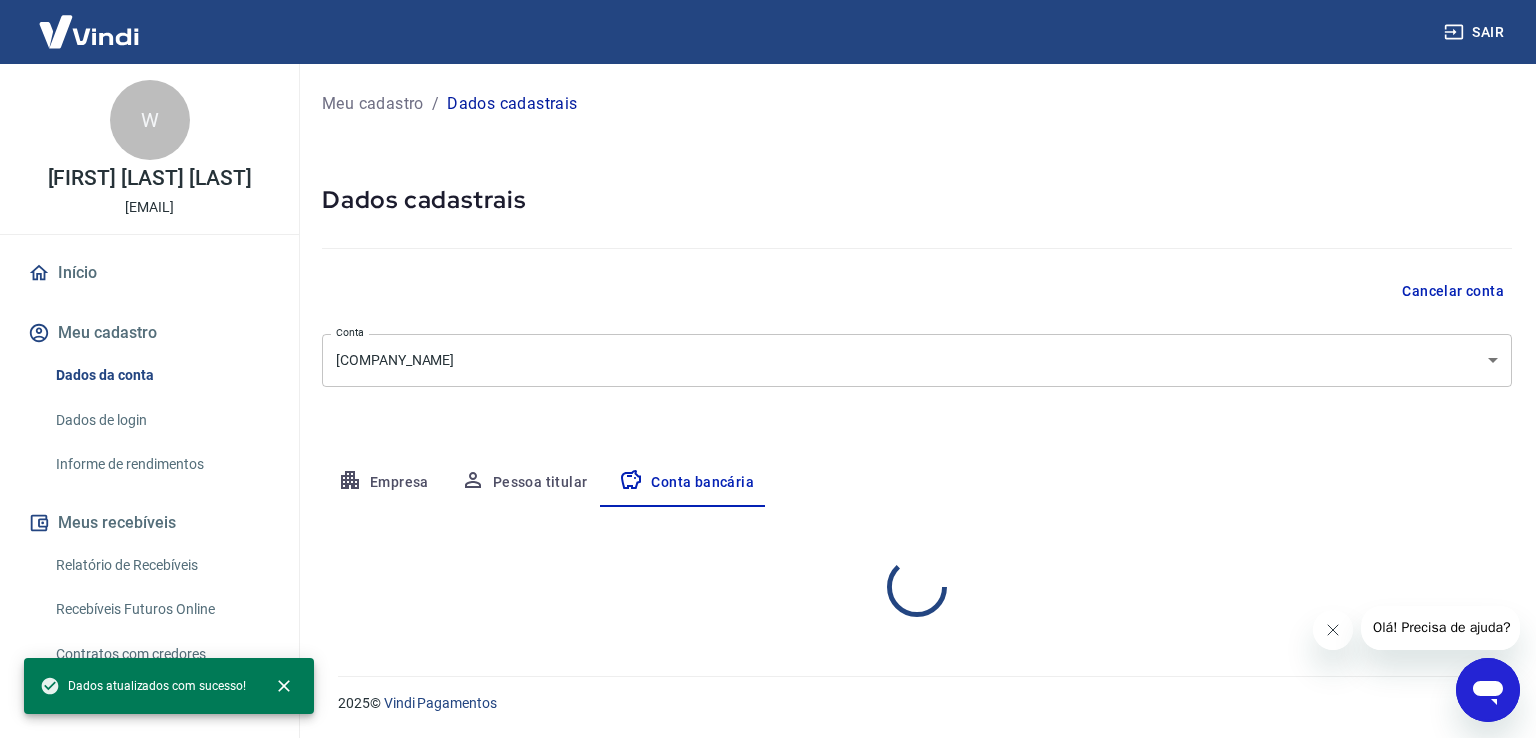 select on "1" 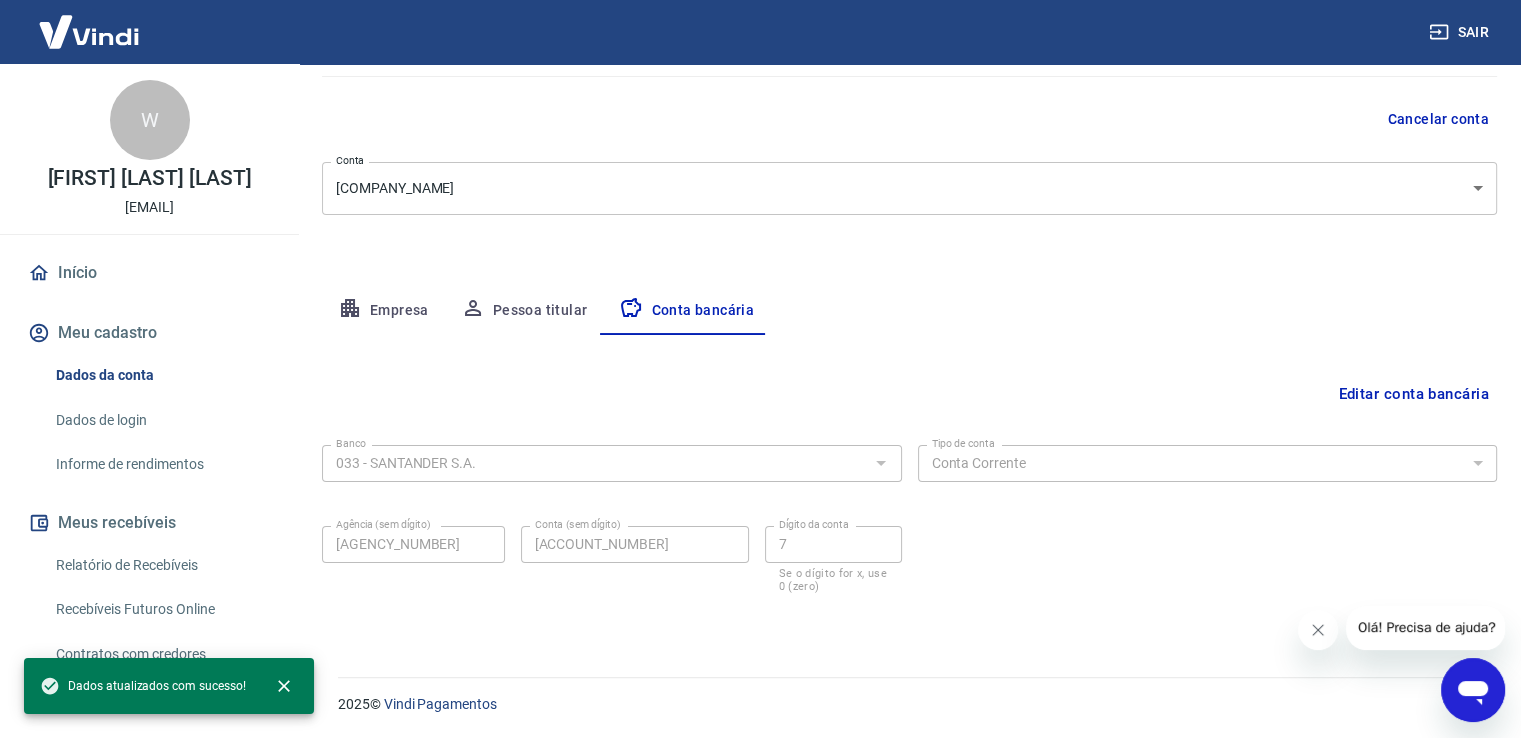 scroll, scrollTop: 172, scrollLeft: 0, axis: vertical 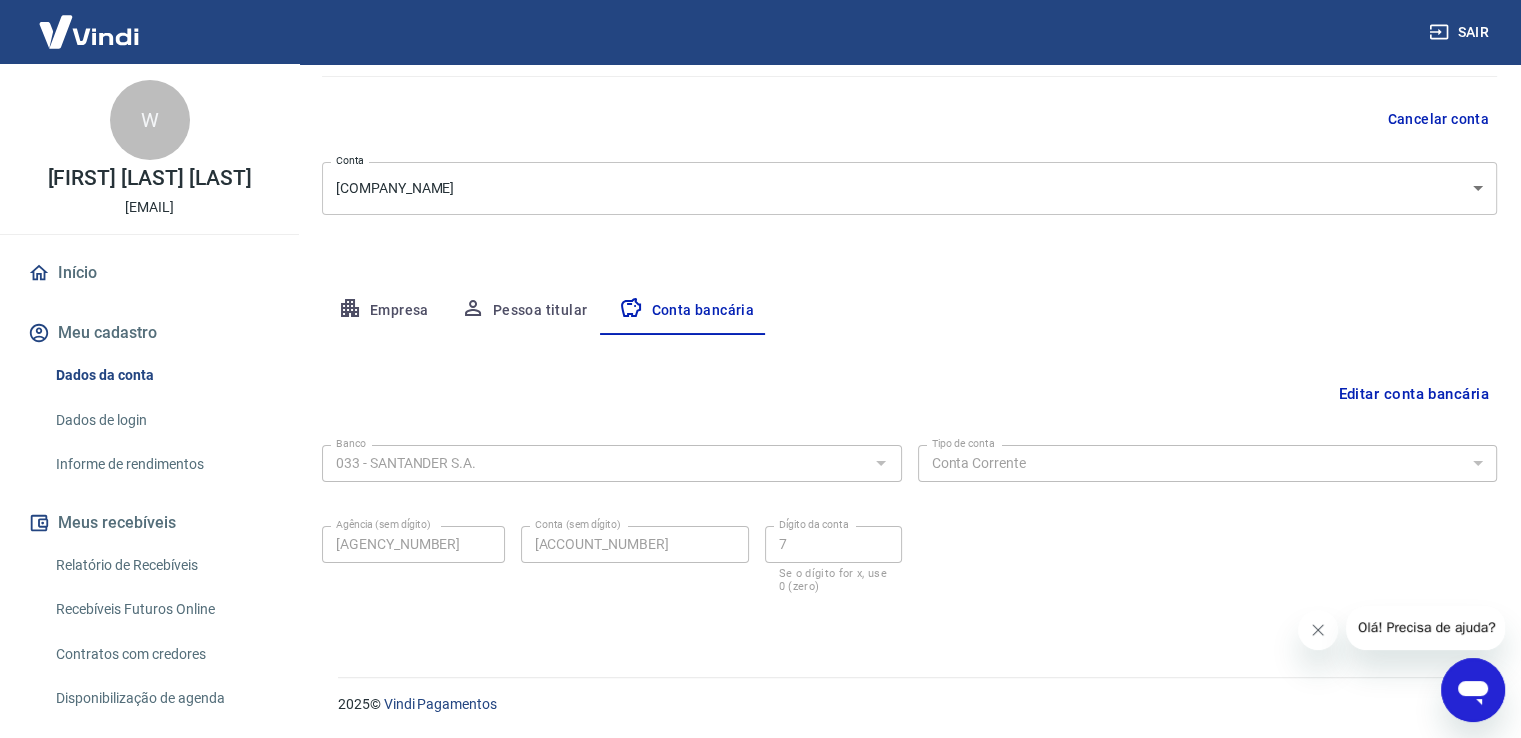 click on "Início" at bounding box center (149, 273) 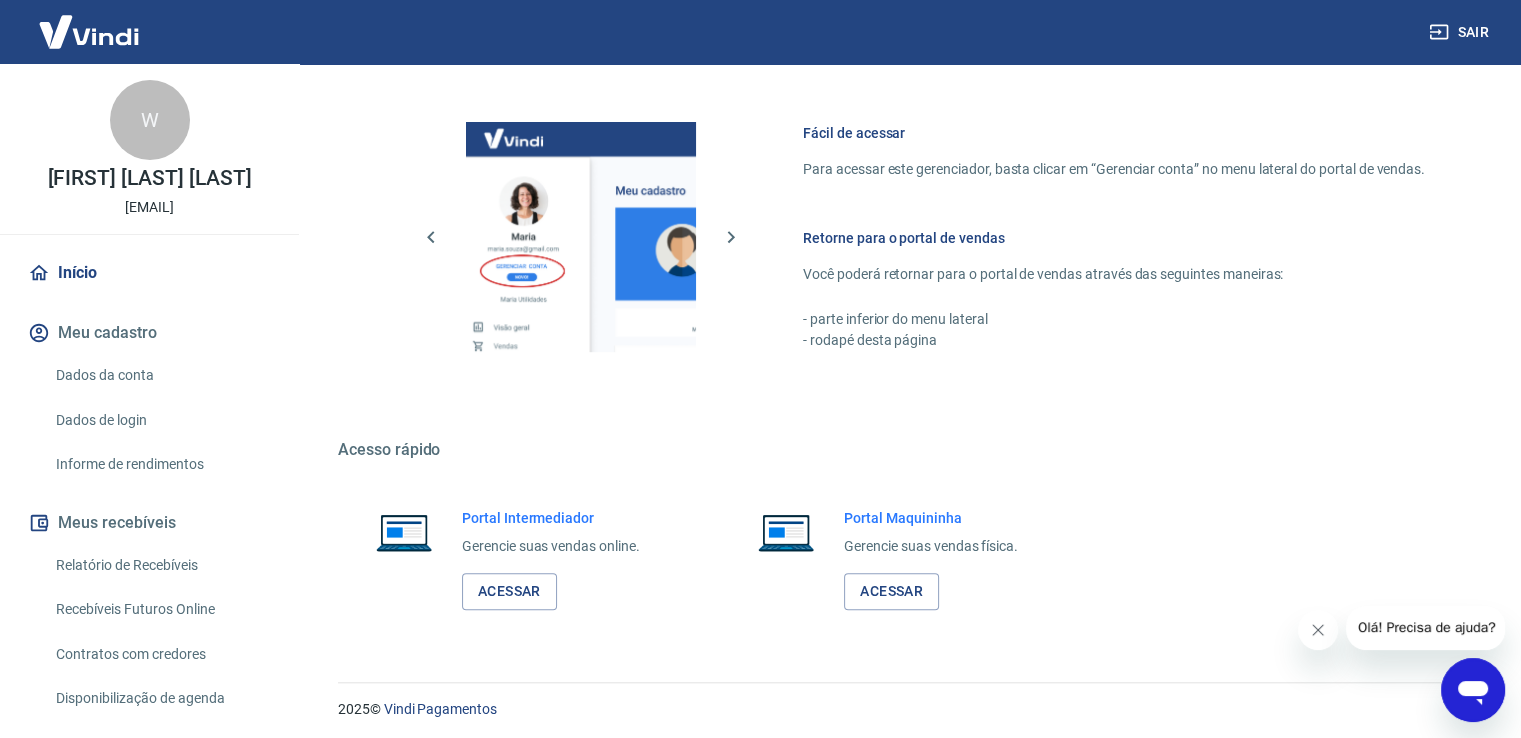 scroll, scrollTop: 988, scrollLeft: 0, axis: vertical 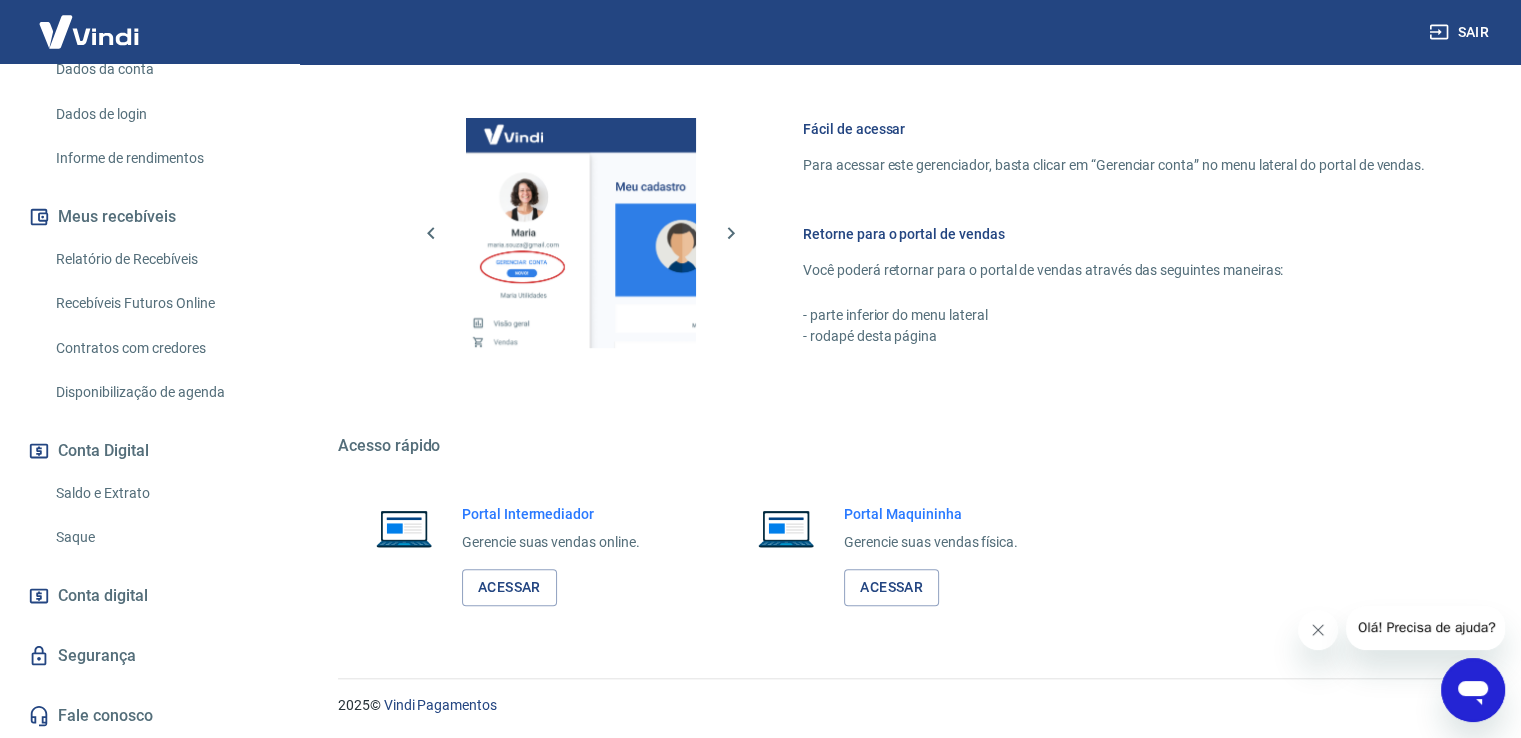 click on "Saque" at bounding box center (161, 537) 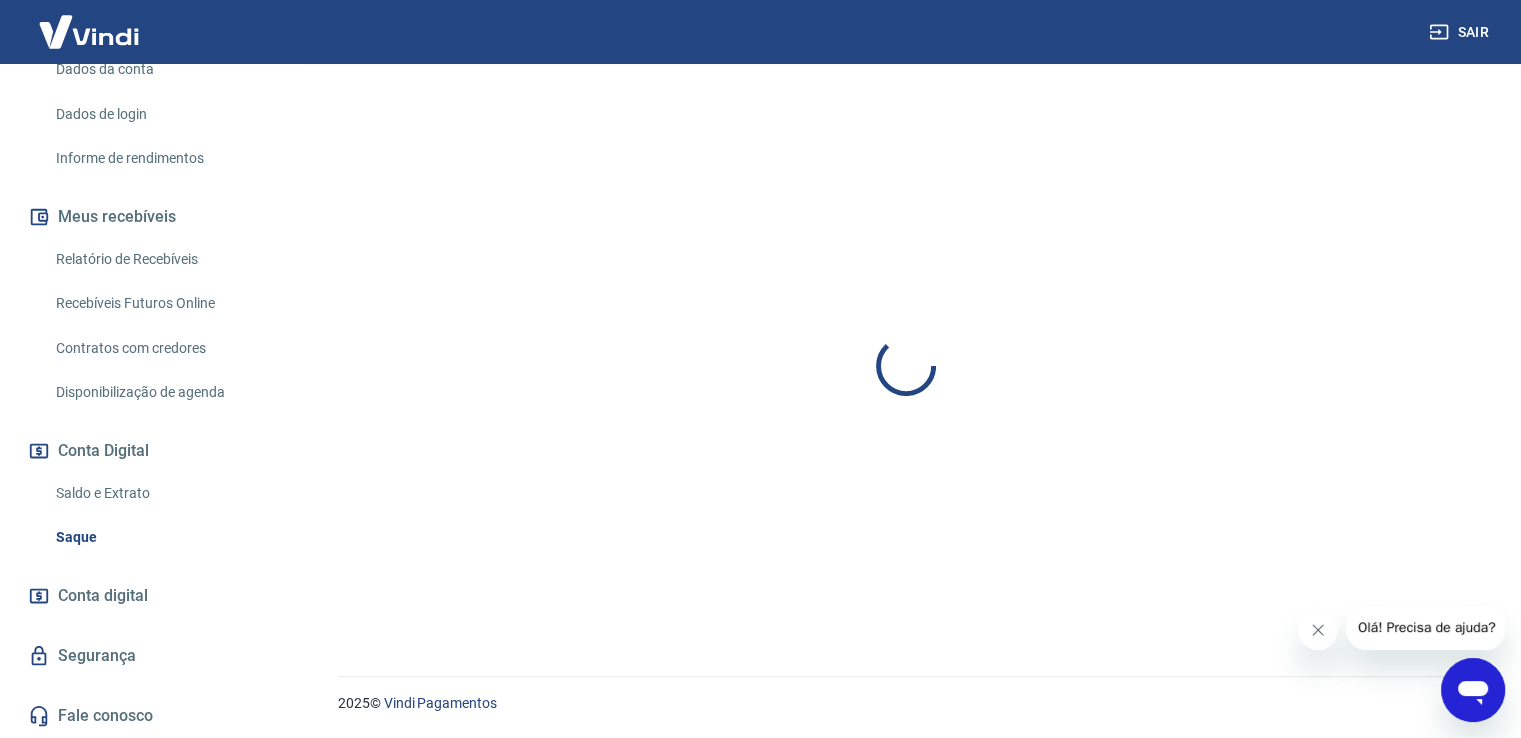 scroll, scrollTop: 0, scrollLeft: 0, axis: both 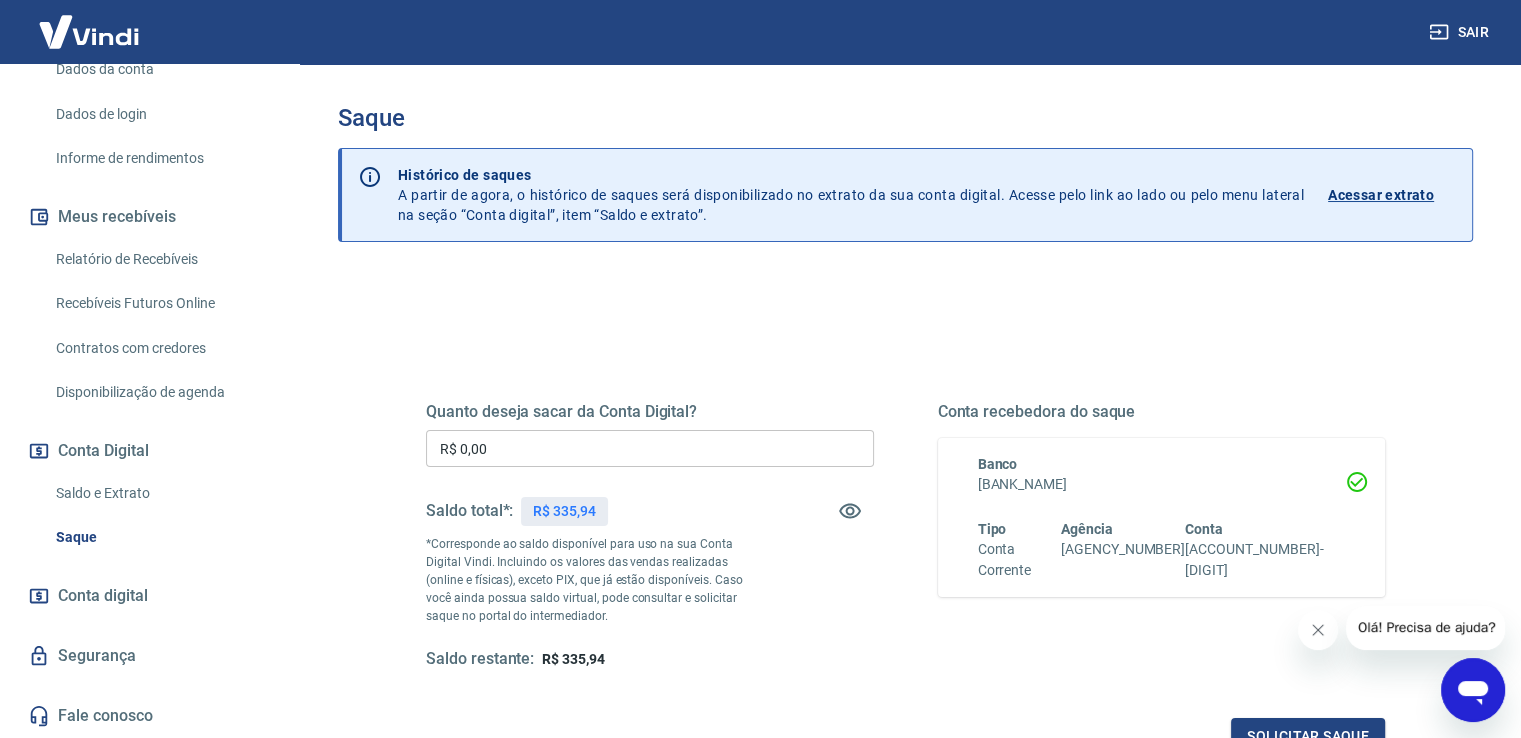 click on "R$ 0,00" at bounding box center (650, 448) 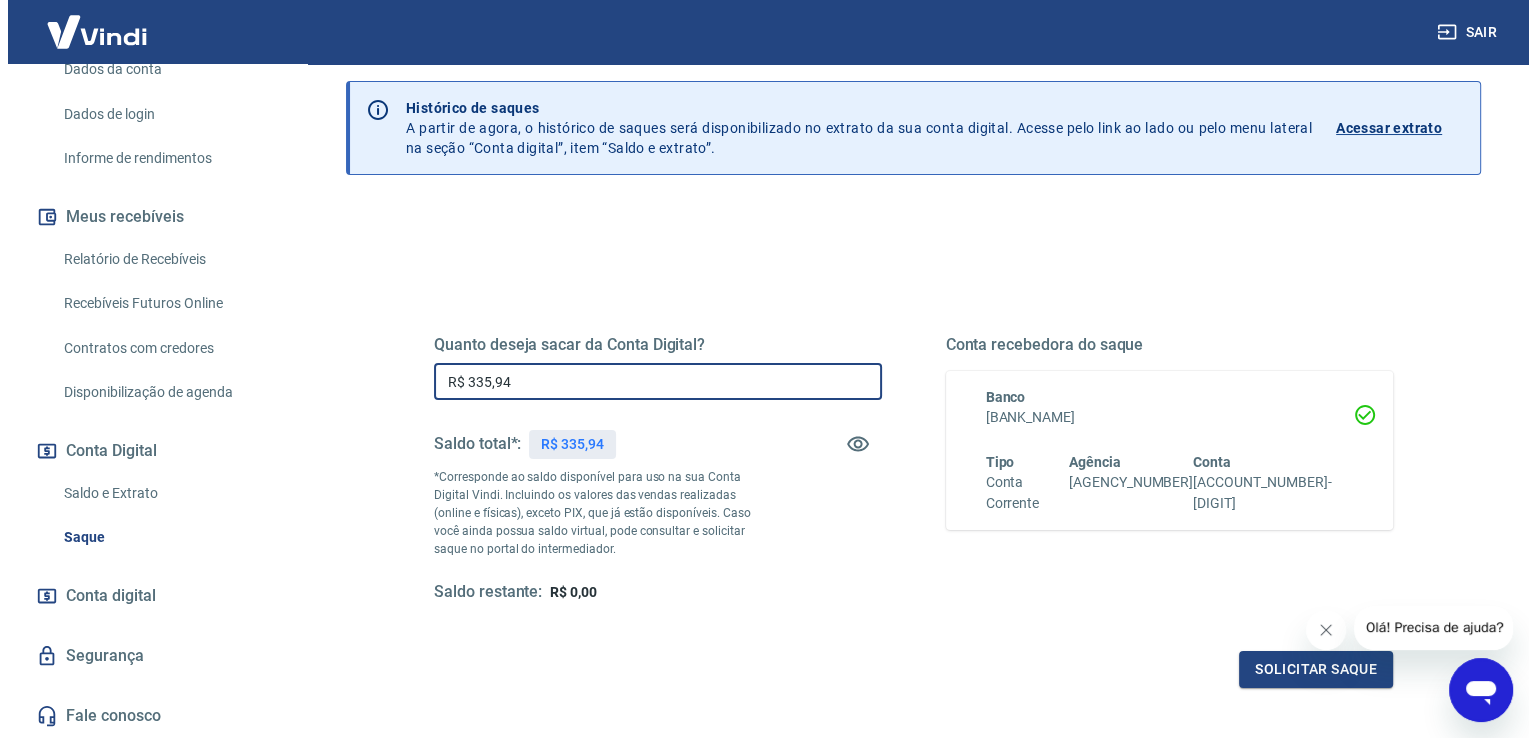 scroll, scrollTop: 250, scrollLeft: 0, axis: vertical 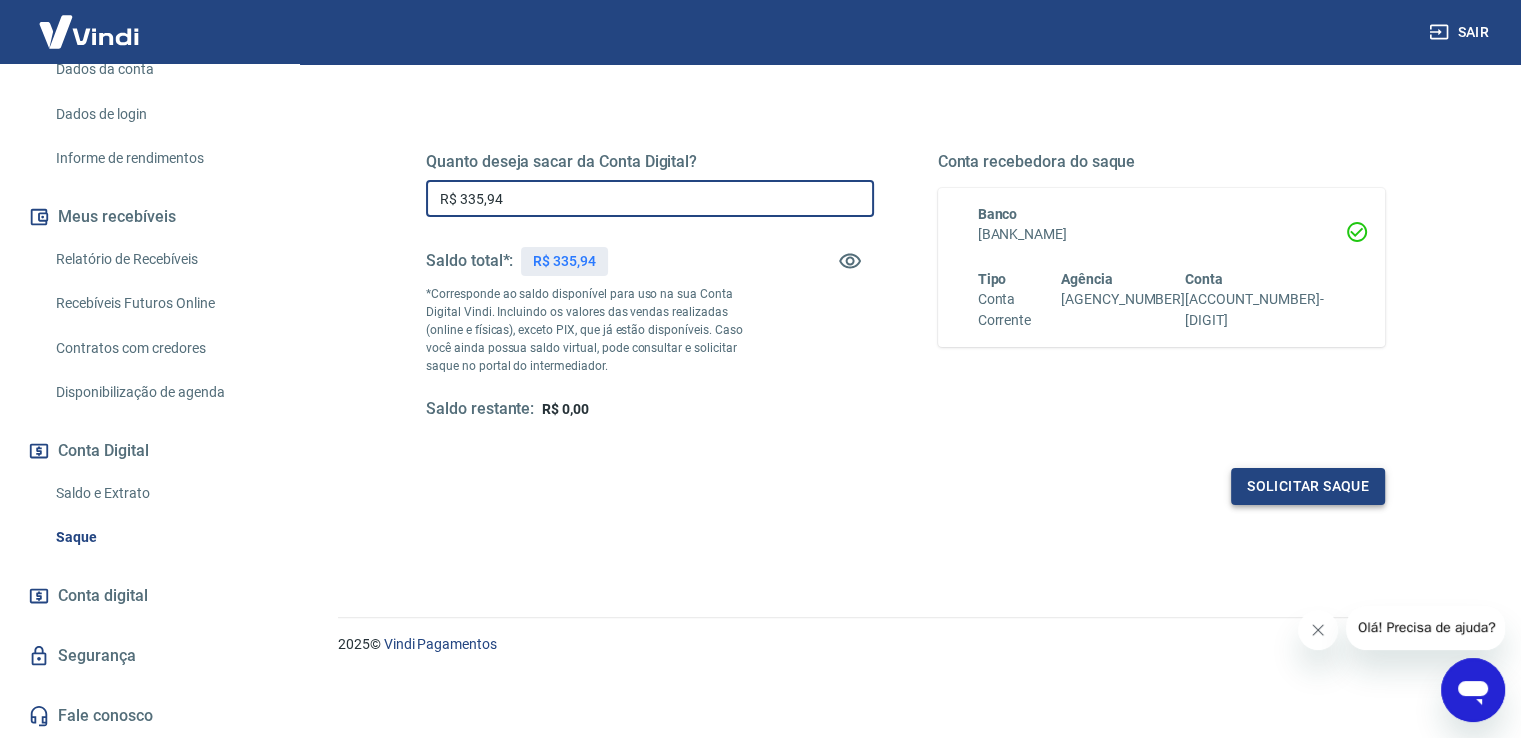 type on "R$ 335,94" 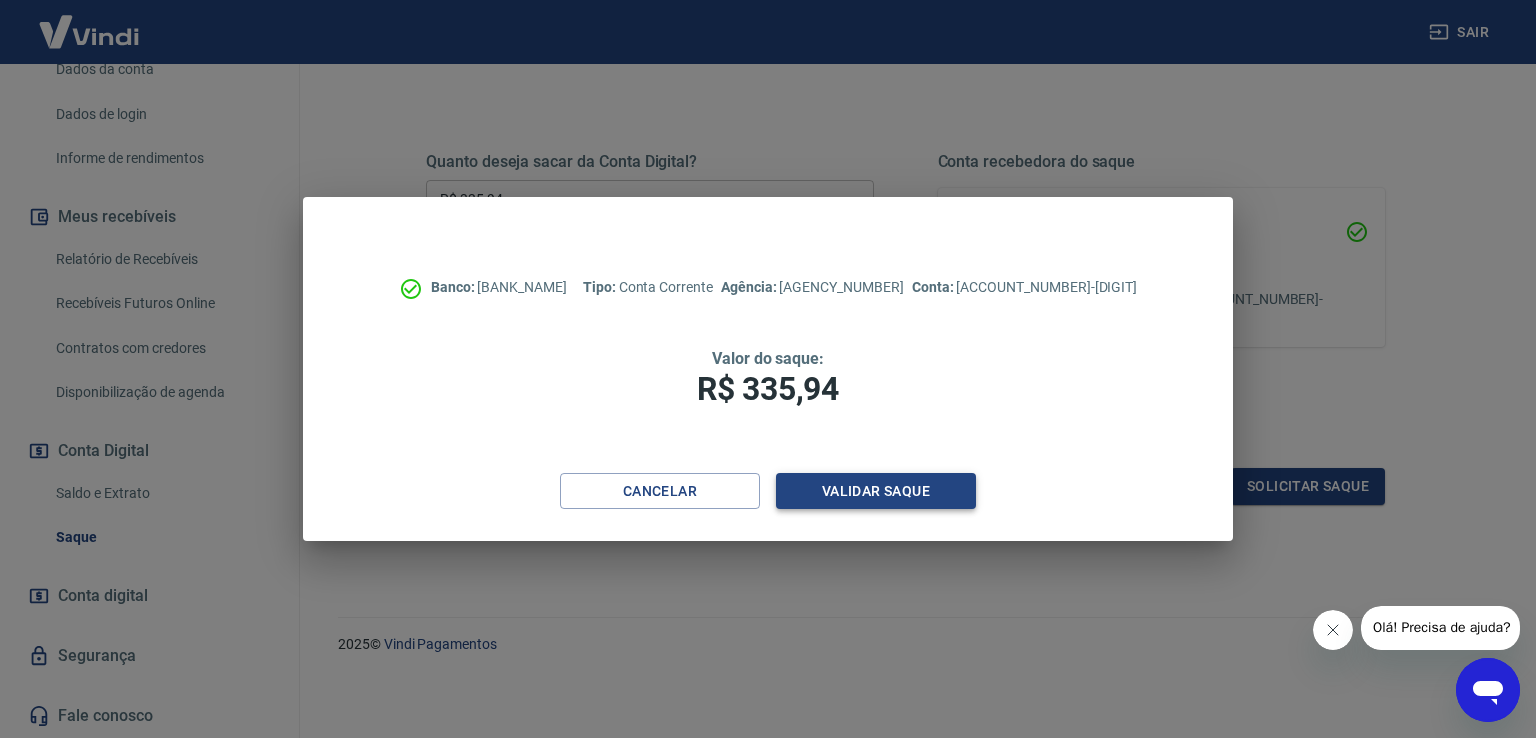 click on "Validar saque" at bounding box center (876, 491) 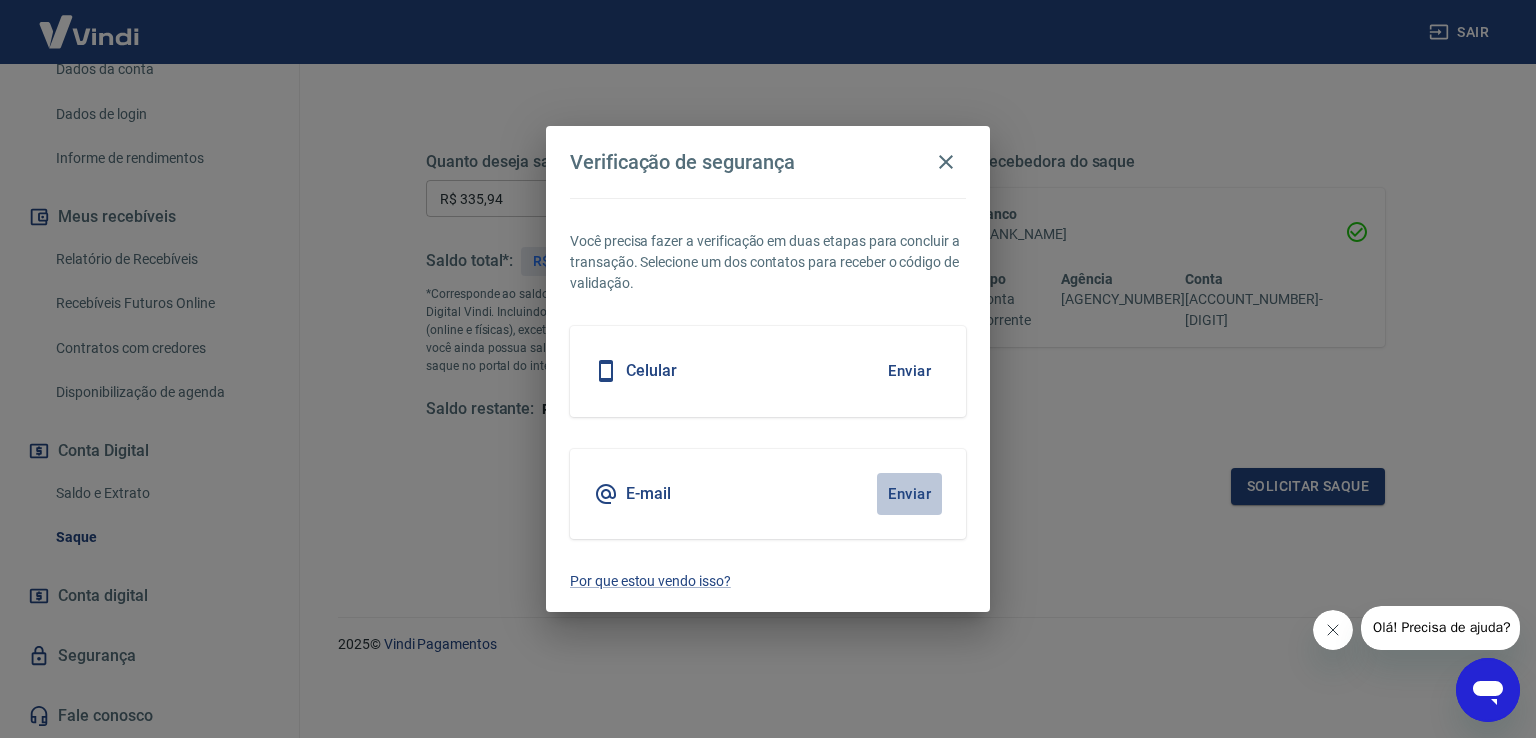click on "Enviar" at bounding box center (909, 494) 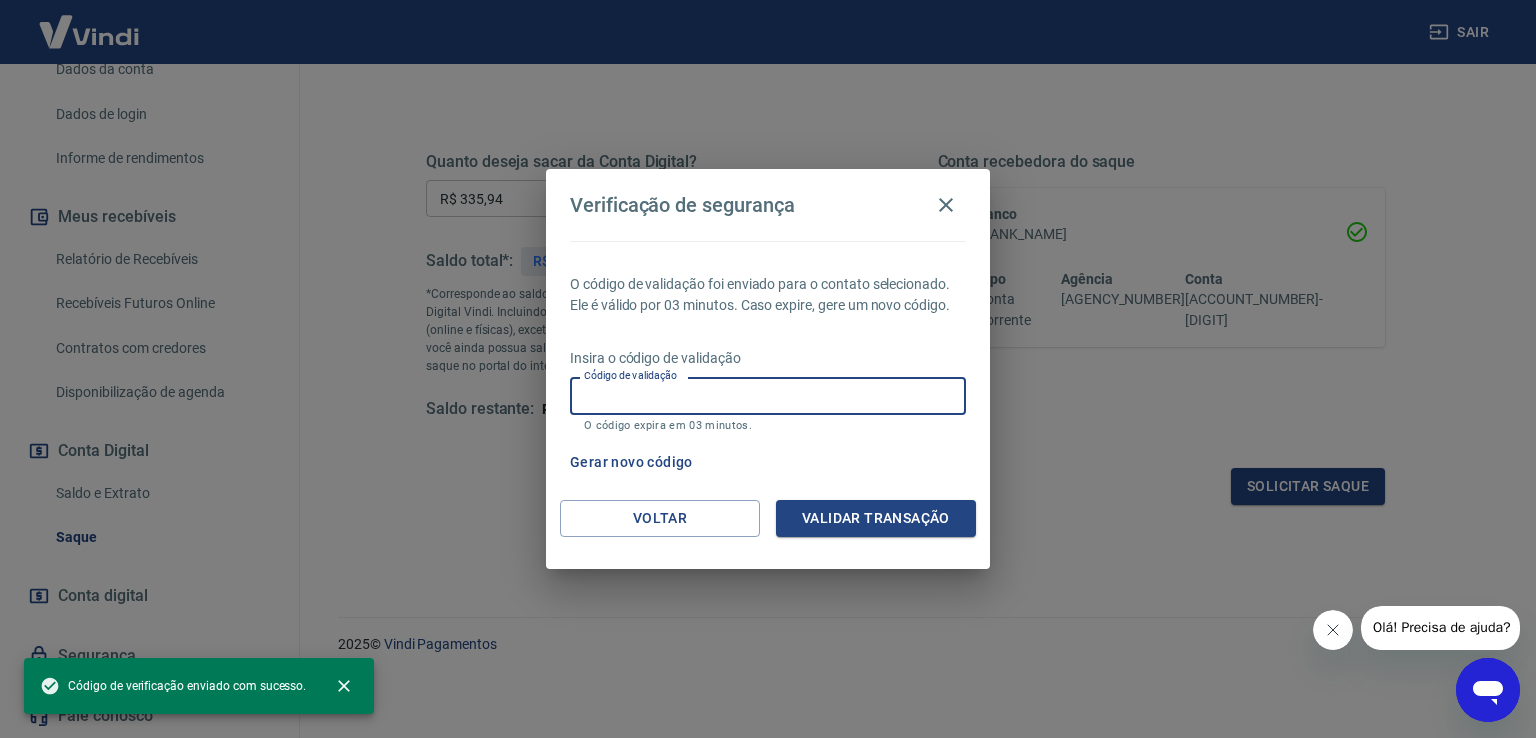 click on "Código de validação" at bounding box center [768, 395] 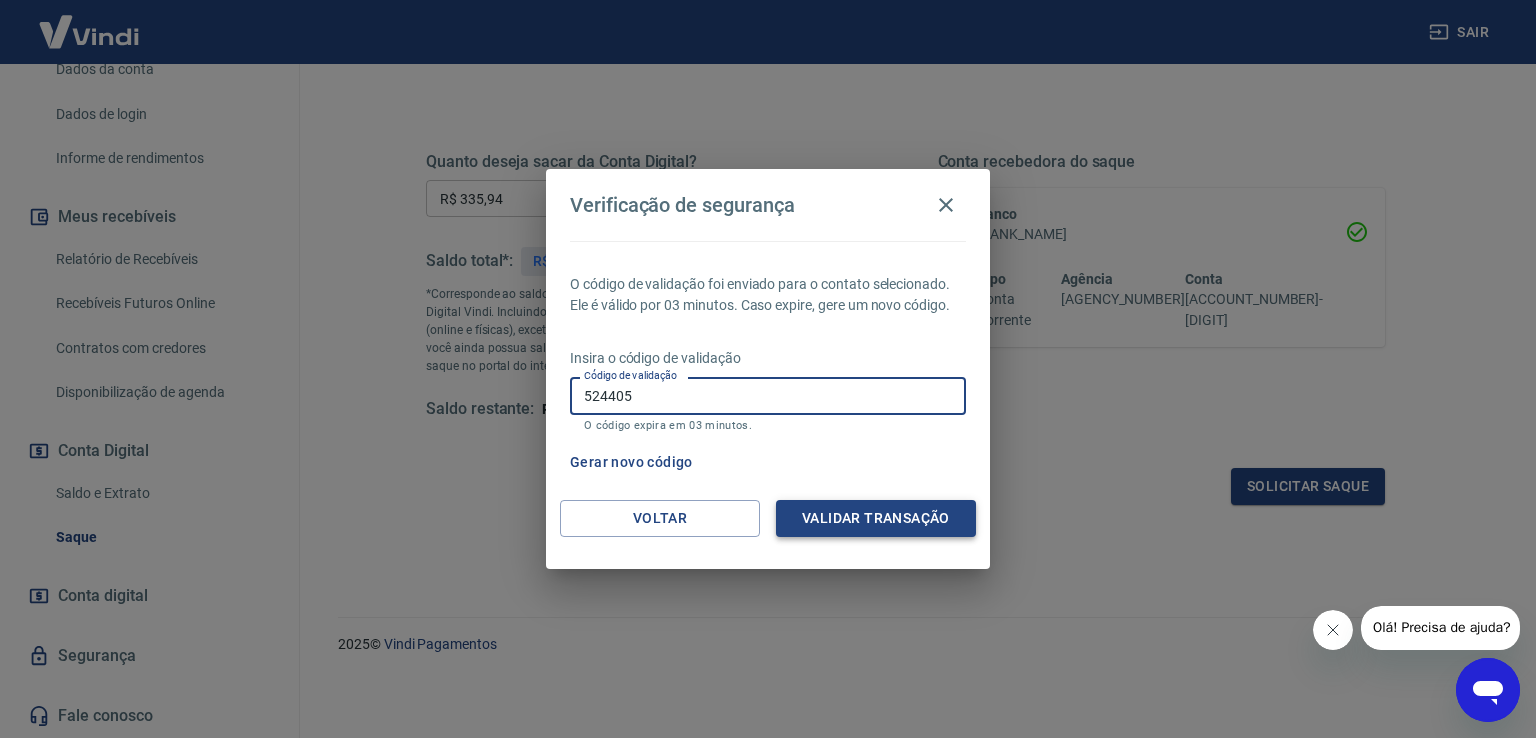 type on "524405" 